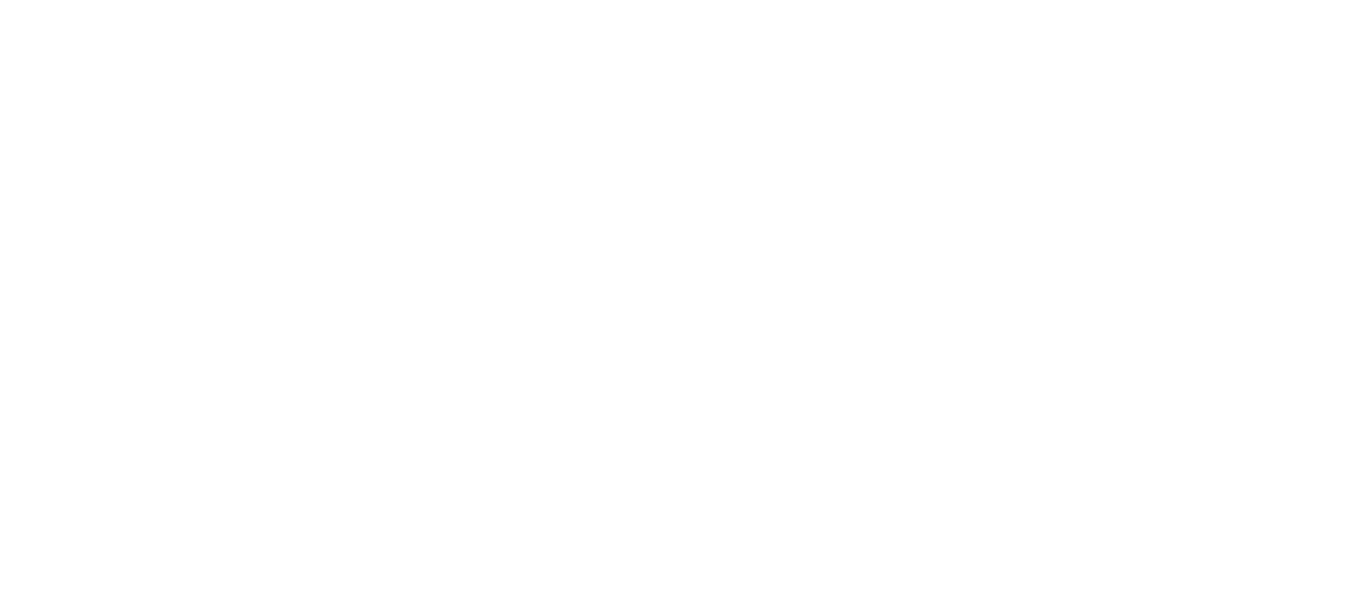 scroll, scrollTop: 0, scrollLeft: 0, axis: both 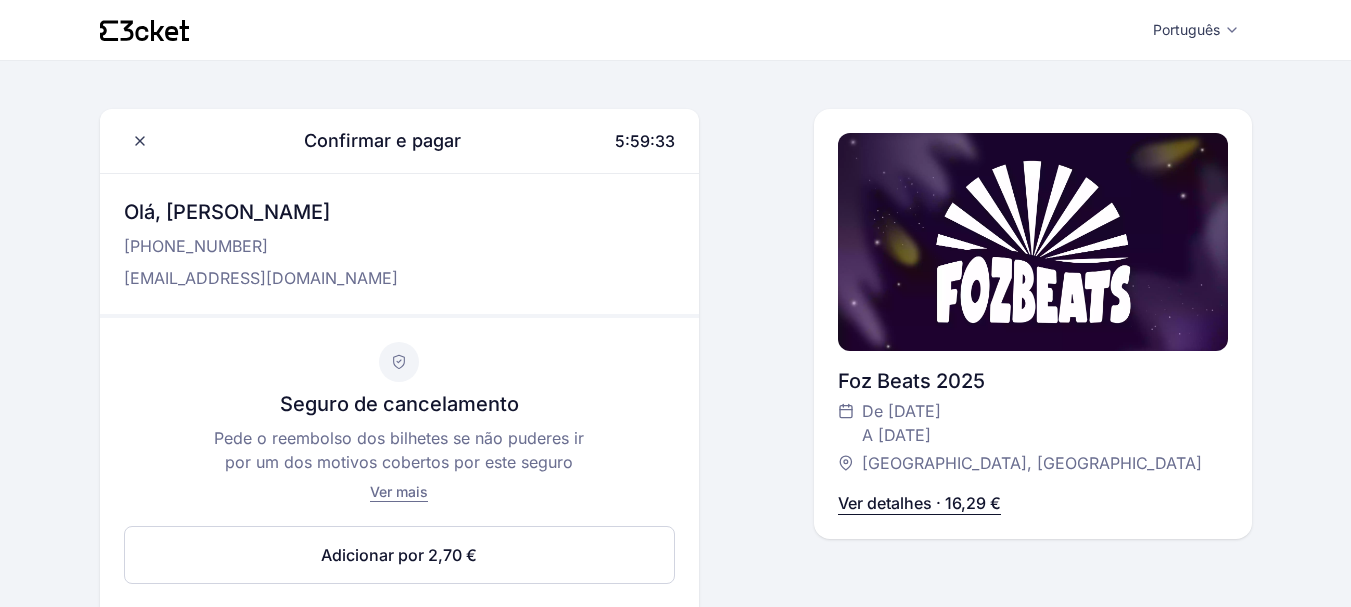 click on "[PHONE_NUMBER]" at bounding box center [261, 246] 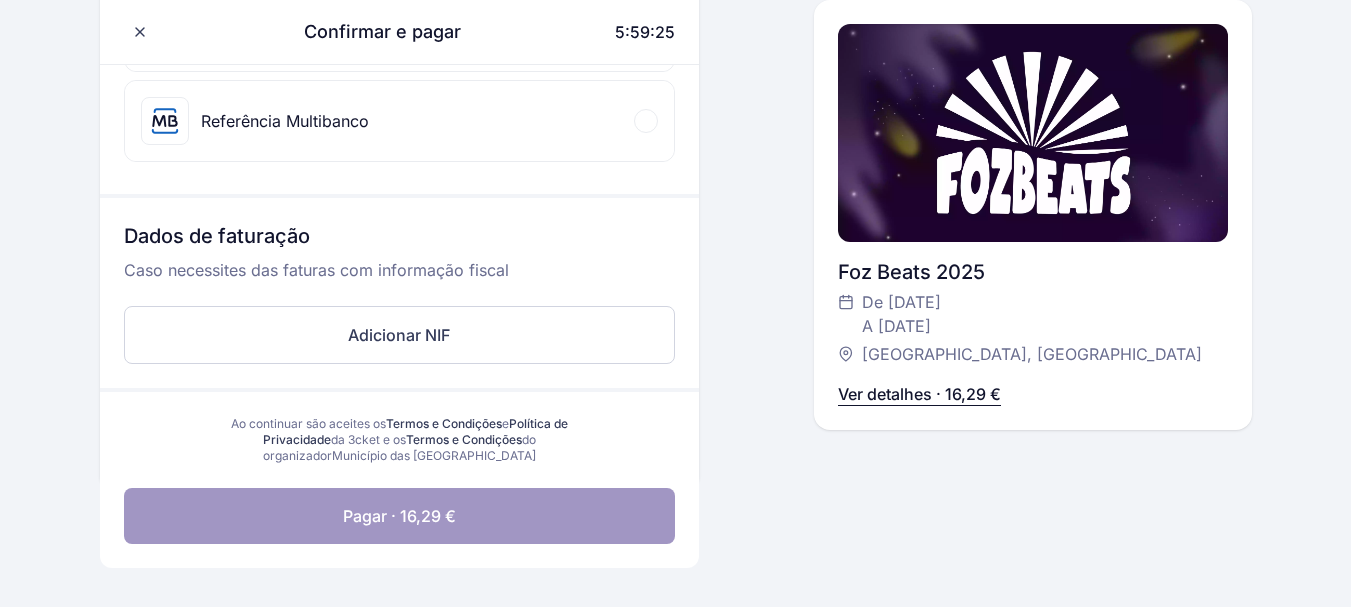scroll, scrollTop: 877, scrollLeft: 0, axis: vertical 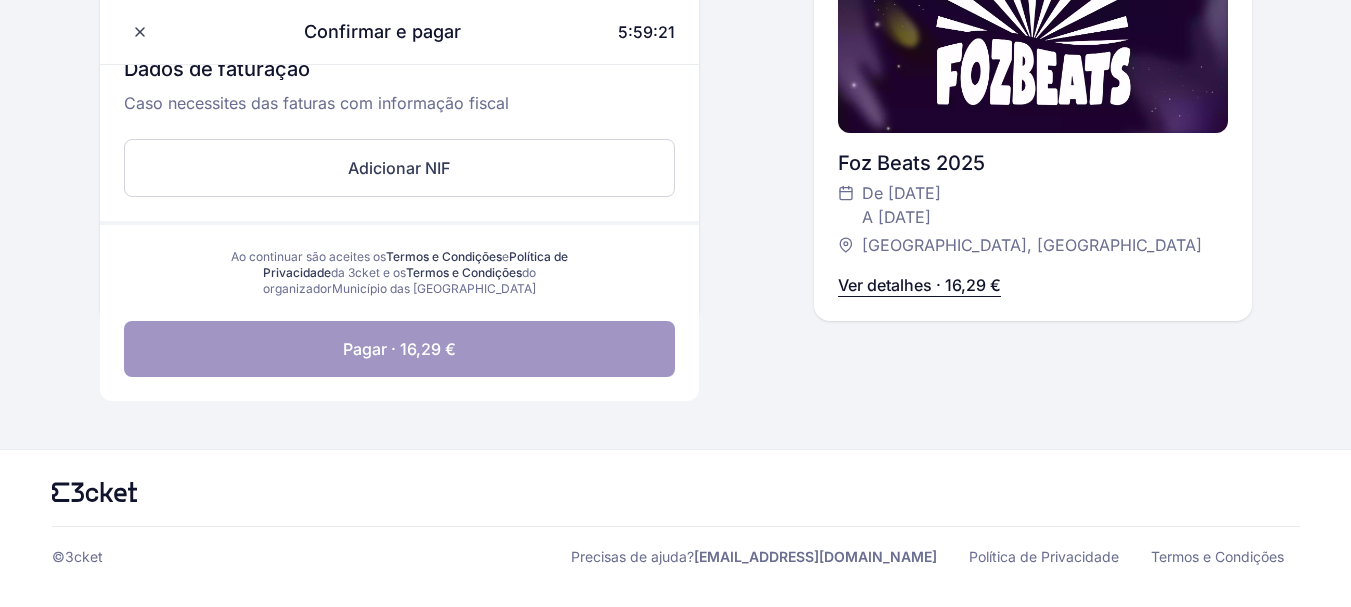 click 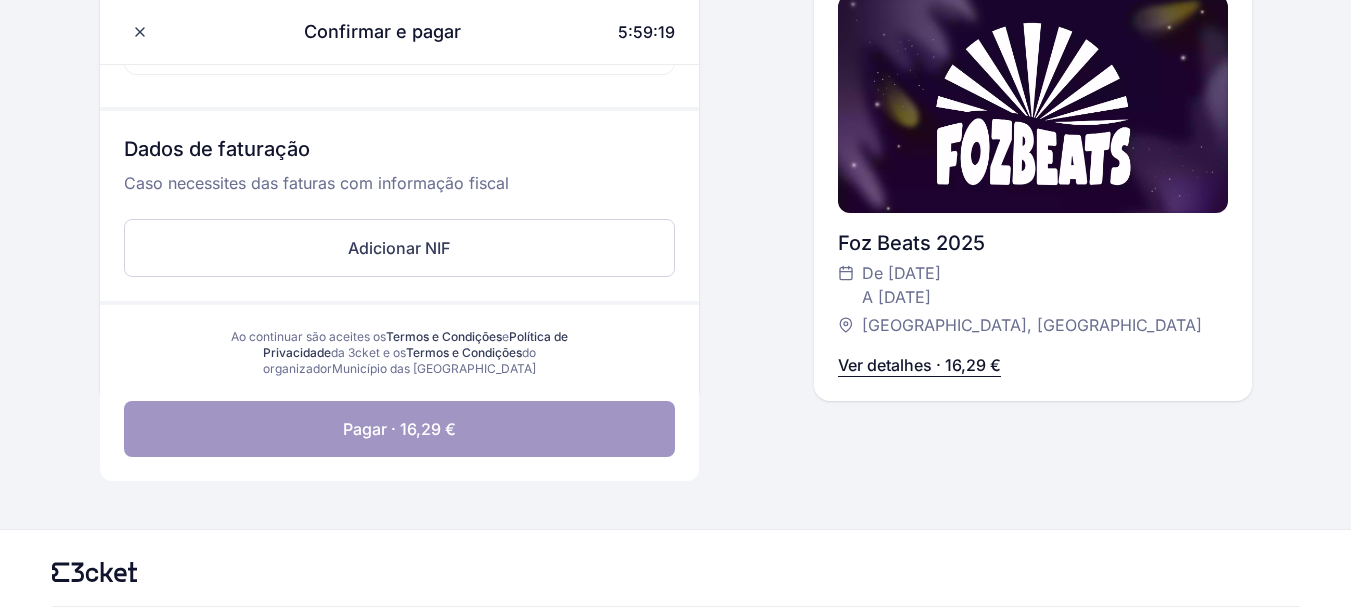 scroll, scrollTop: 430, scrollLeft: 0, axis: vertical 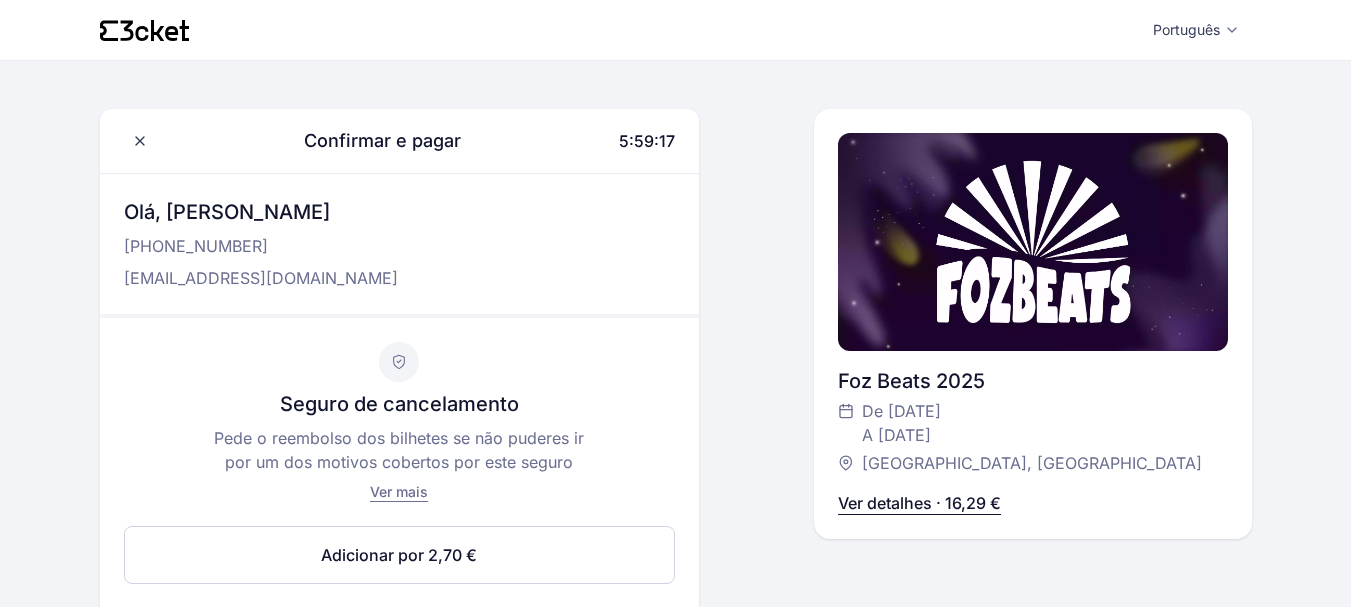click 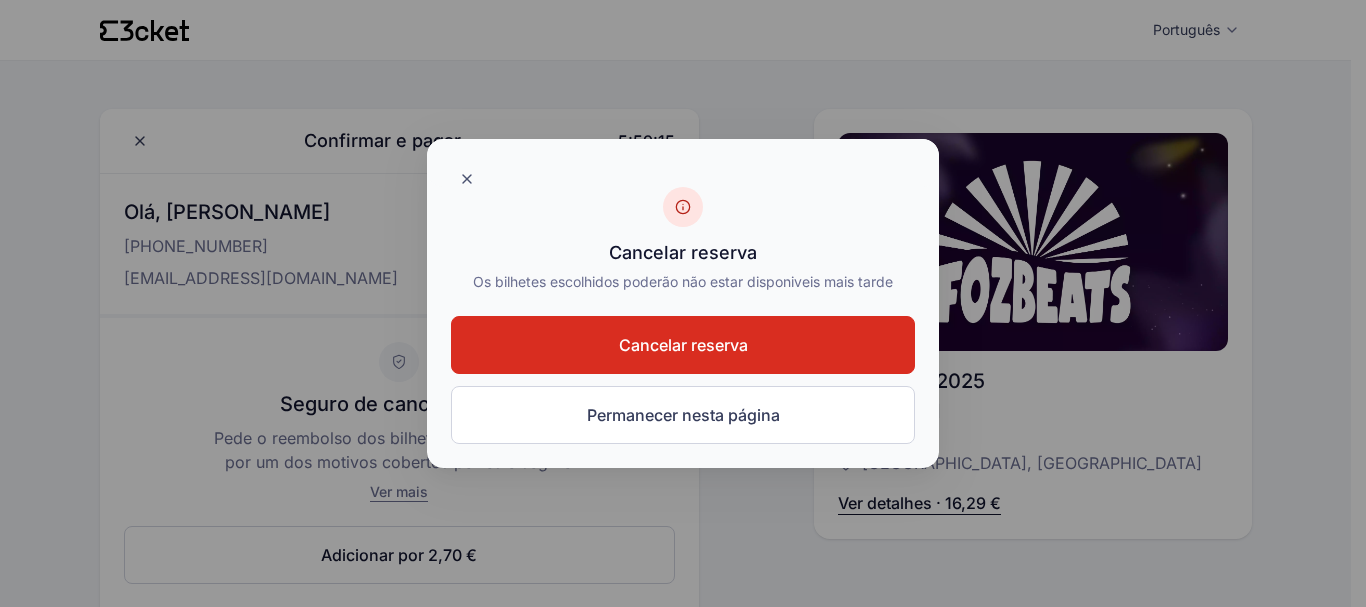 click on "Cancelar reserva" 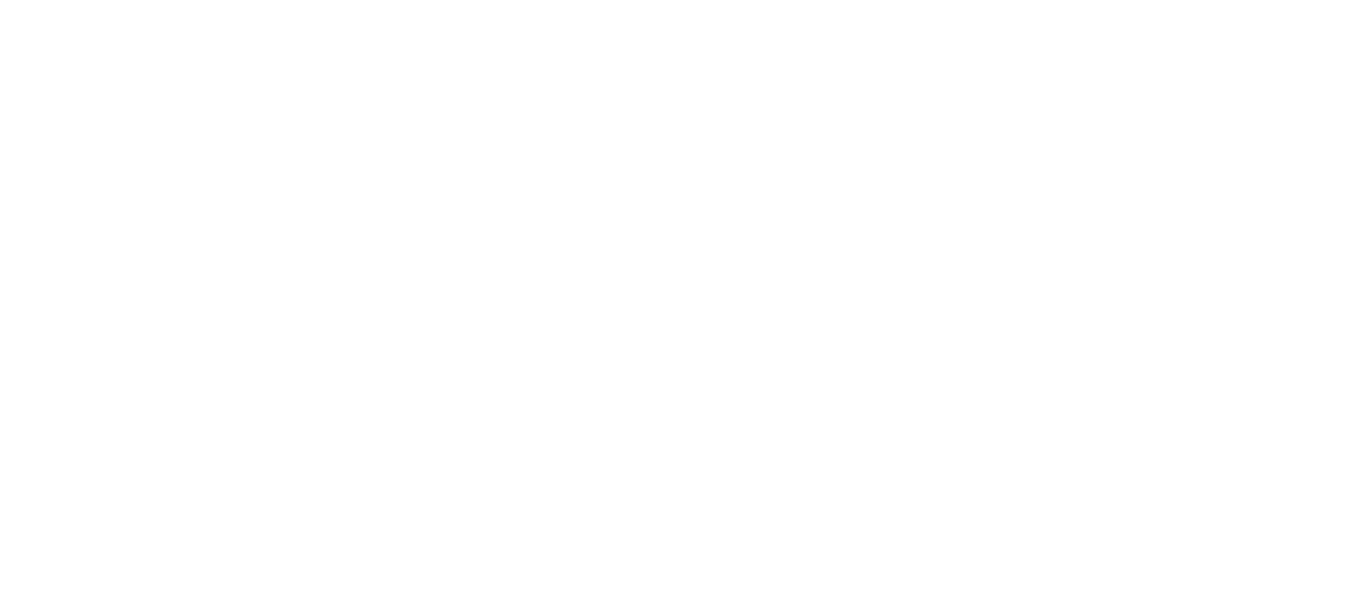 scroll, scrollTop: 0, scrollLeft: 0, axis: both 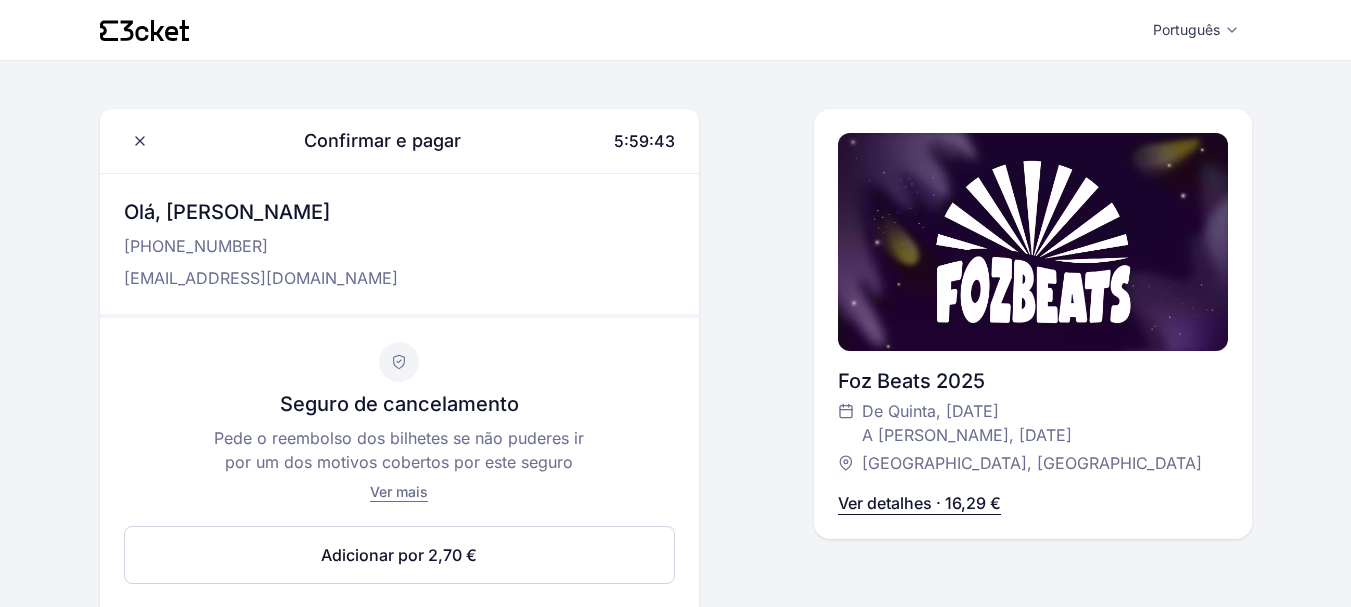 click on "[EMAIL_ADDRESS][DOMAIN_NAME]" at bounding box center (261, 278) 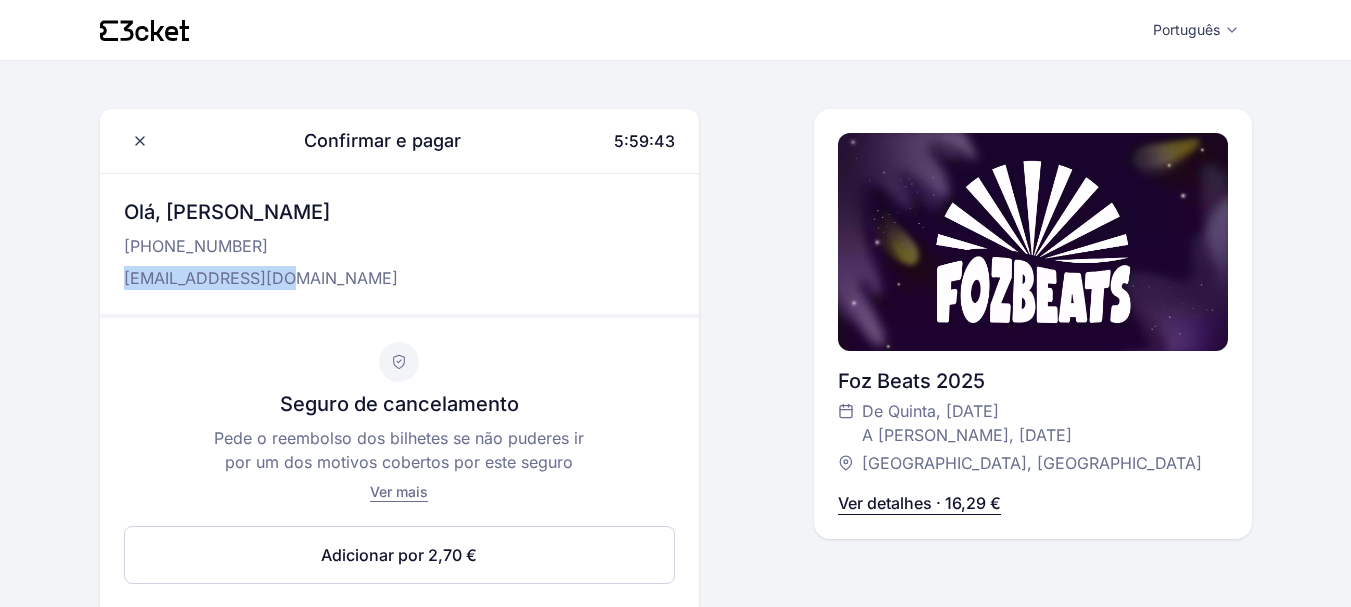 click on "[EMAIL_ADDRESS][DOMAIN_NAME]" at bounding box center [261, 278] 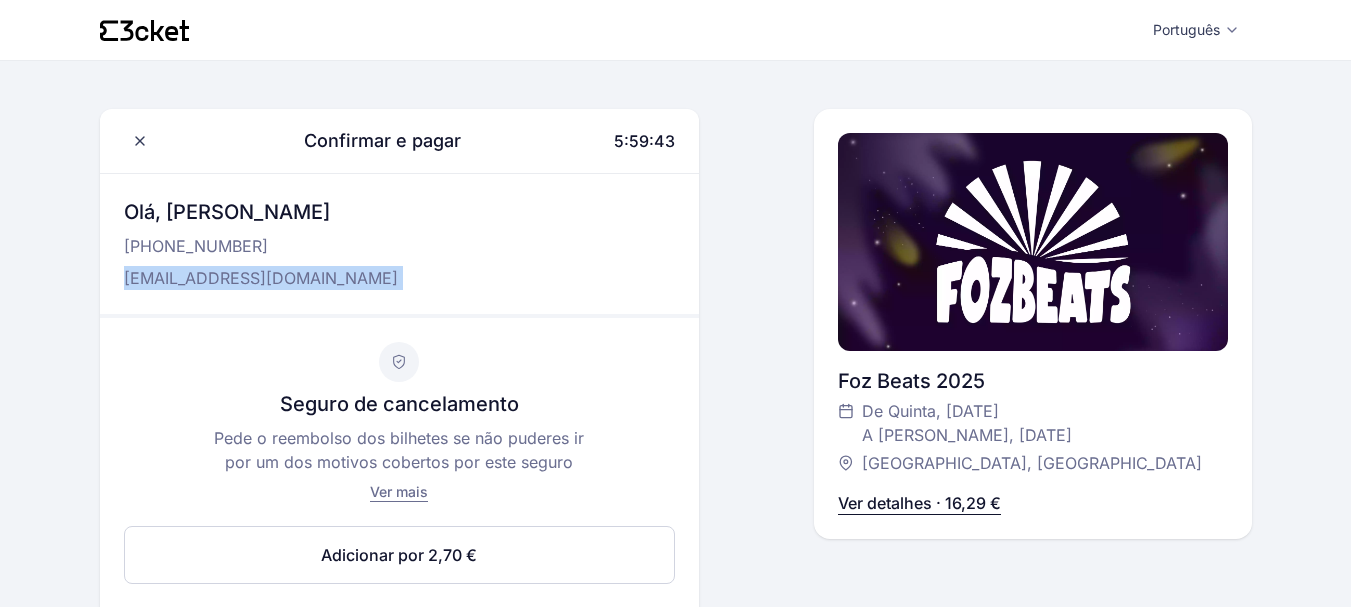 click on "[EMAIL_ADDRESS][DOMAIN_NAME]" at bounding box center [261, 278] 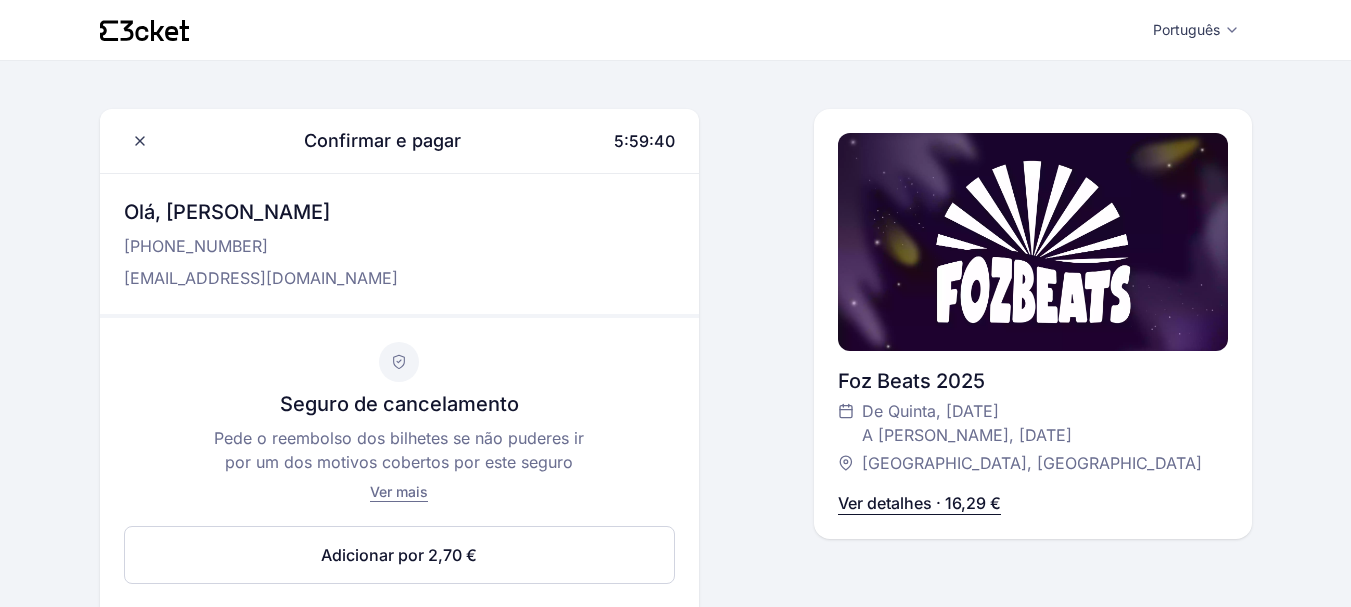 click on "Olá, Gonçalo Fernandes +351 914 739 531 goncalofernandes11@hotmail.com" at bounding box center [399, 244] 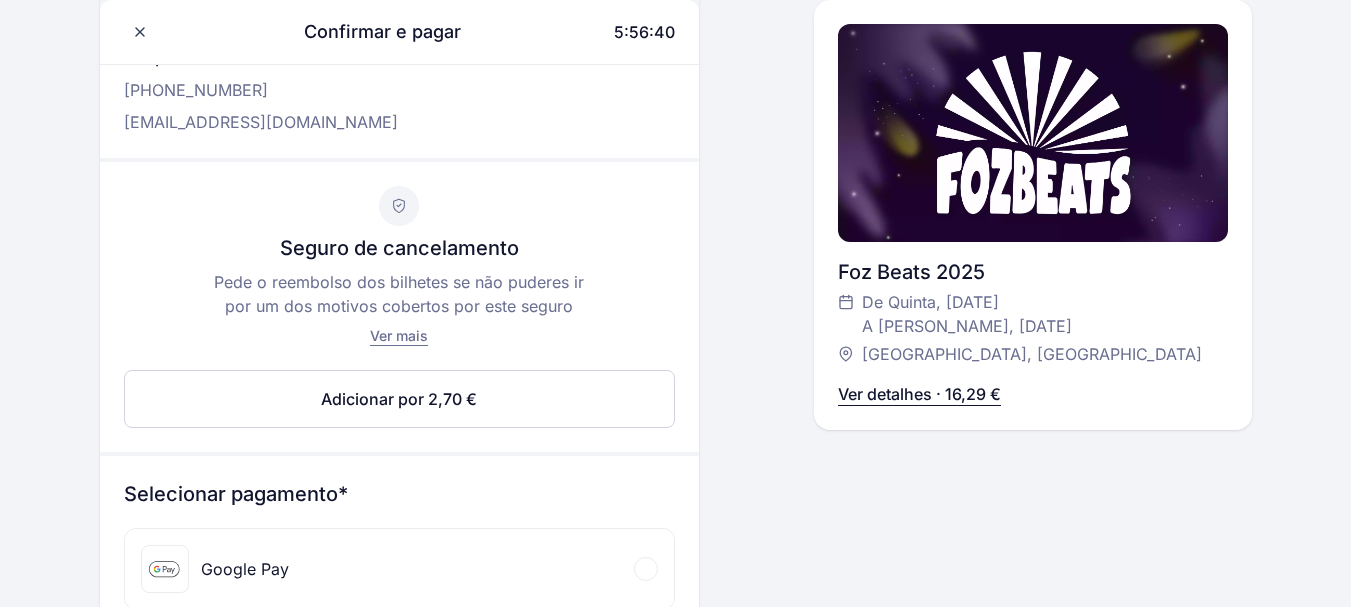 scroll, scrollTop: 159, scrollLeft: 0, axis: vertical 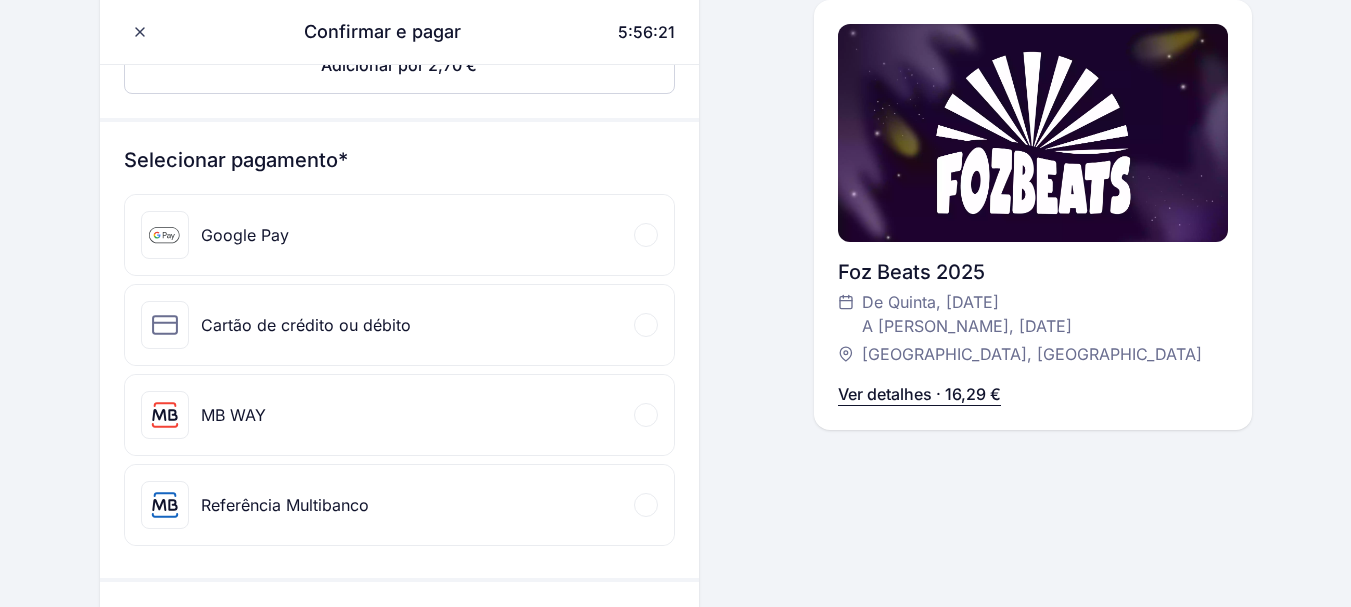 click on "MB WAY" at bounding box center [399, 415] 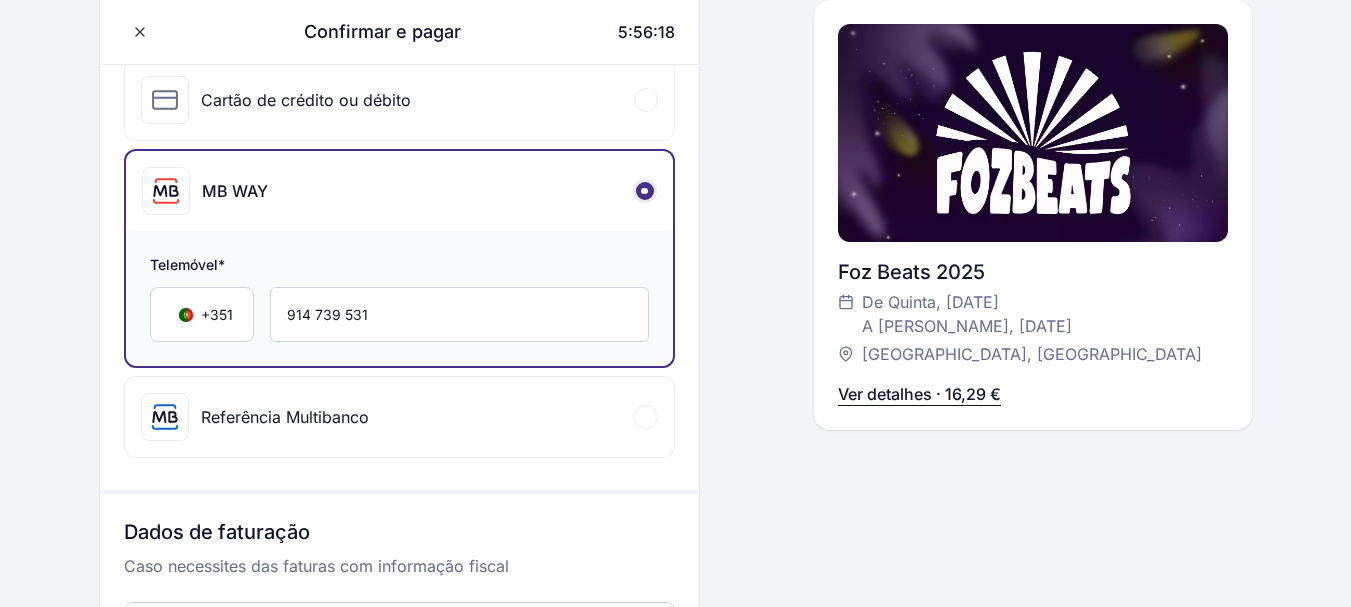 scroll, scrollTop: 712, scrollLeft: 0, axis: vertical 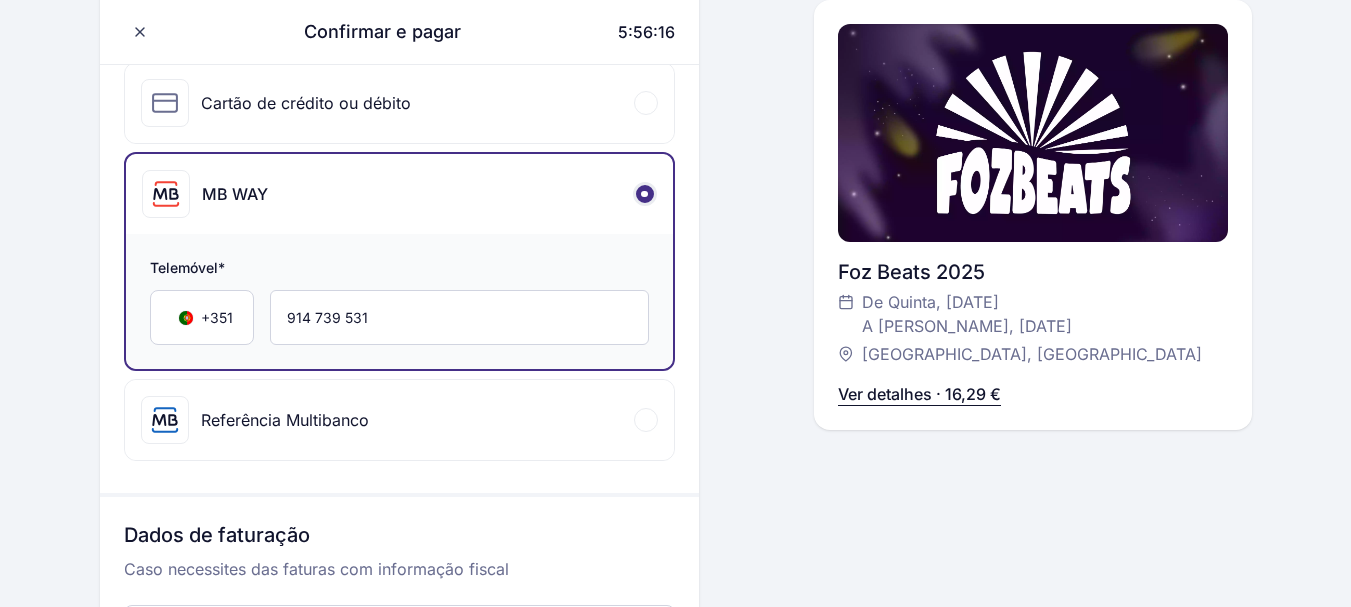 click on "Cartão de crédito ou débito" at bounding box center (306, 103) 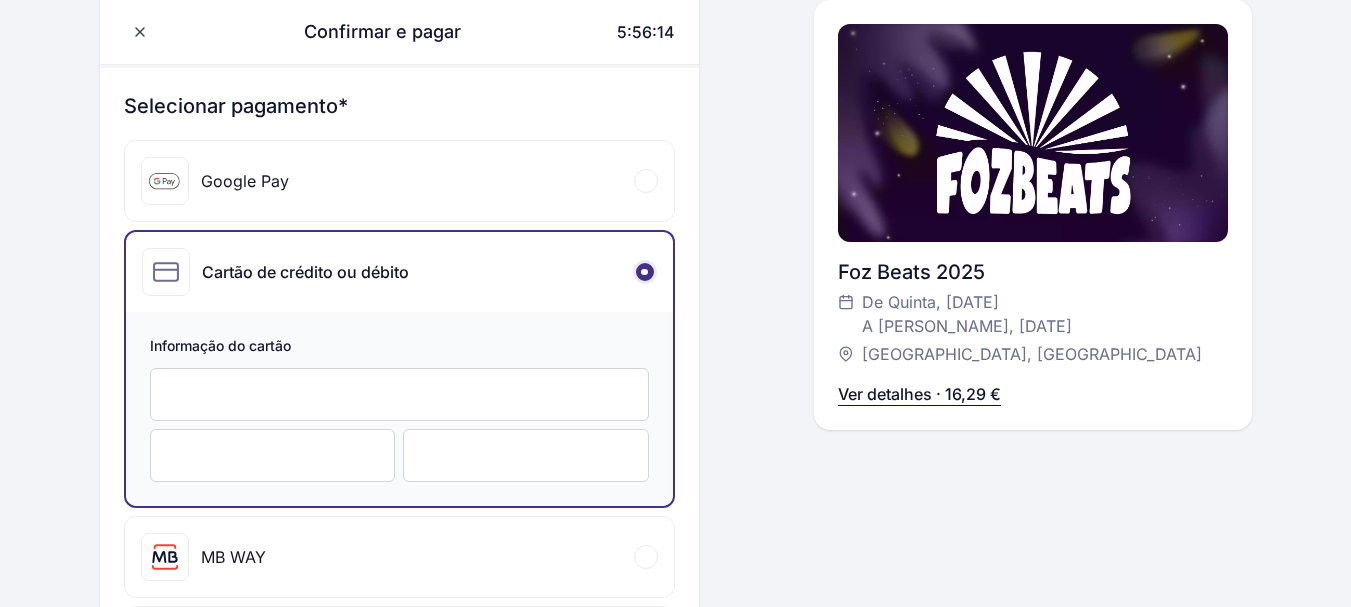 scroll, scrollTop: 541, scrollLeft: 0, axis: vertical 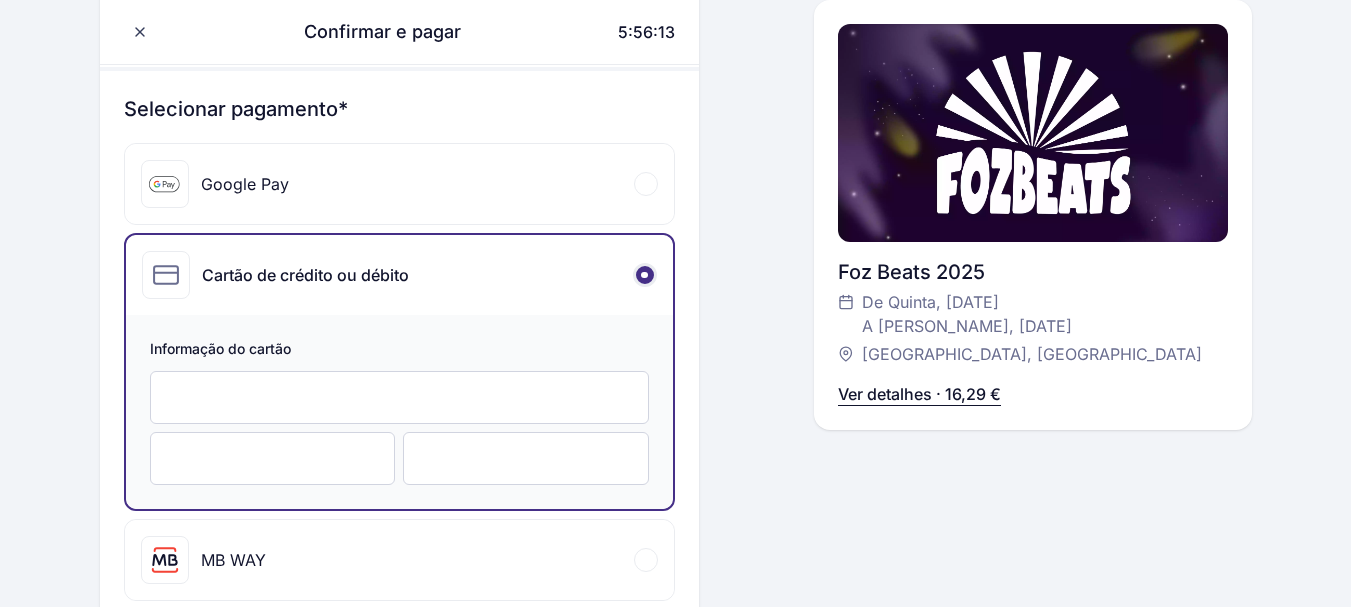 click on "Google Pay" at bounding box center [399, 184] 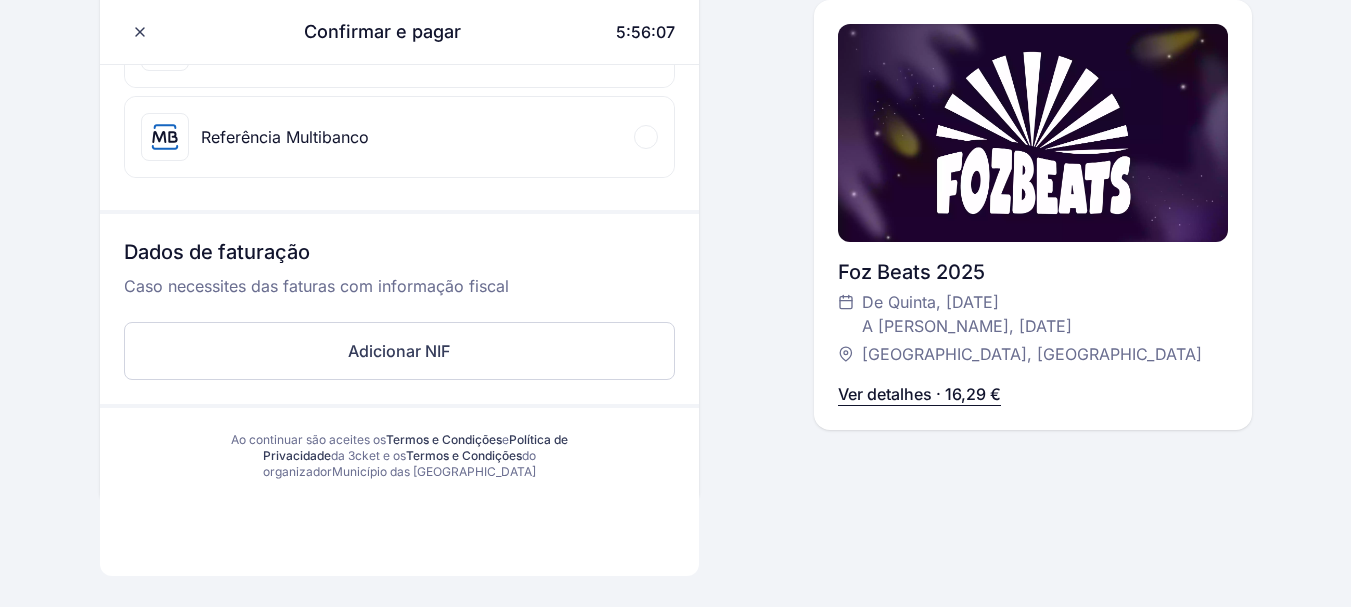 scroll, scrollTop: 866, scrollLeft: 0, axis: vertical 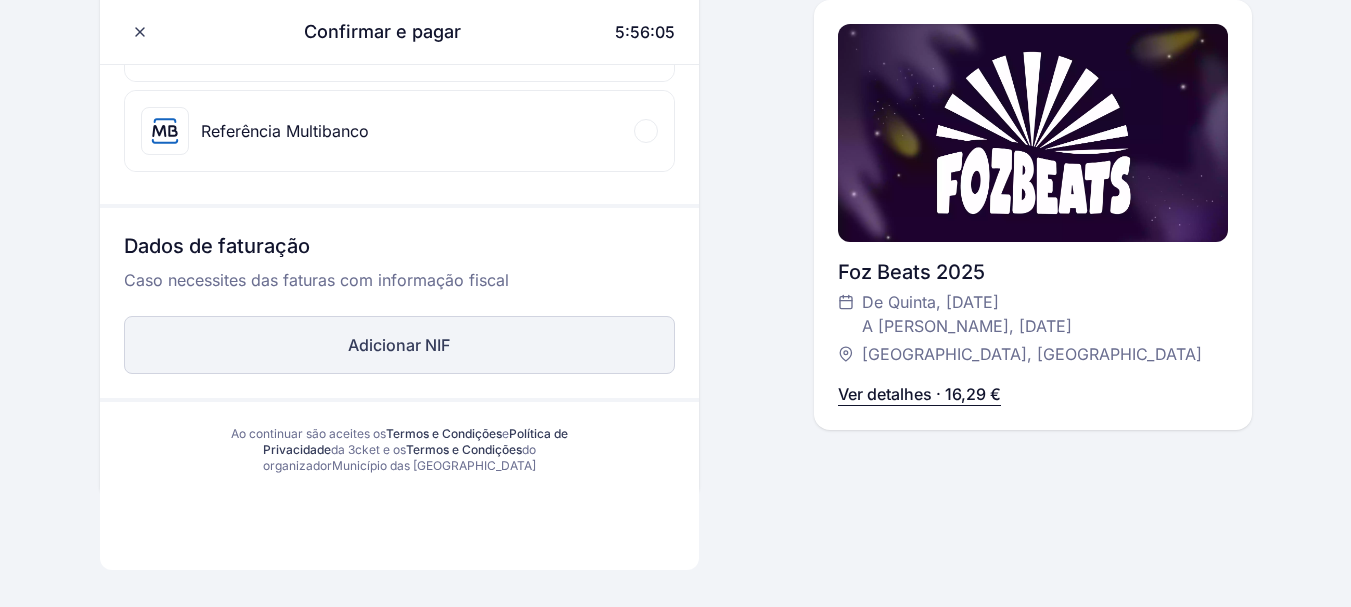 click on "Adicionar NIF" at bounding box center (399, 345) 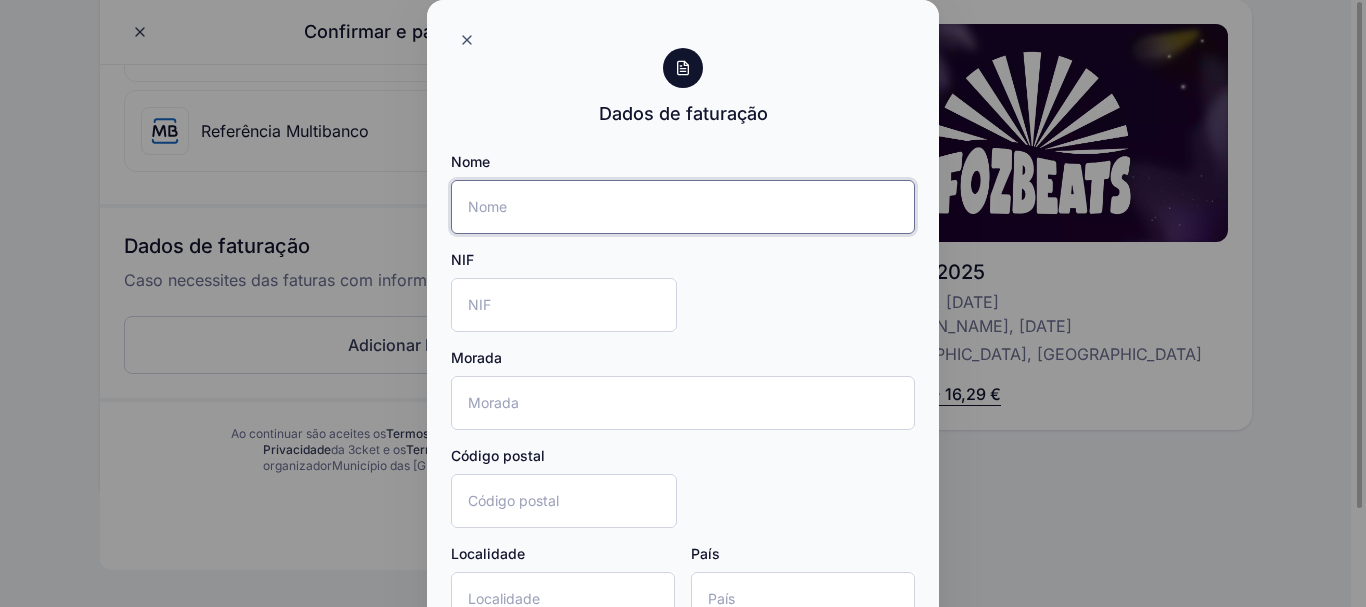 click on "Nome" at bounding box center [683, 207] 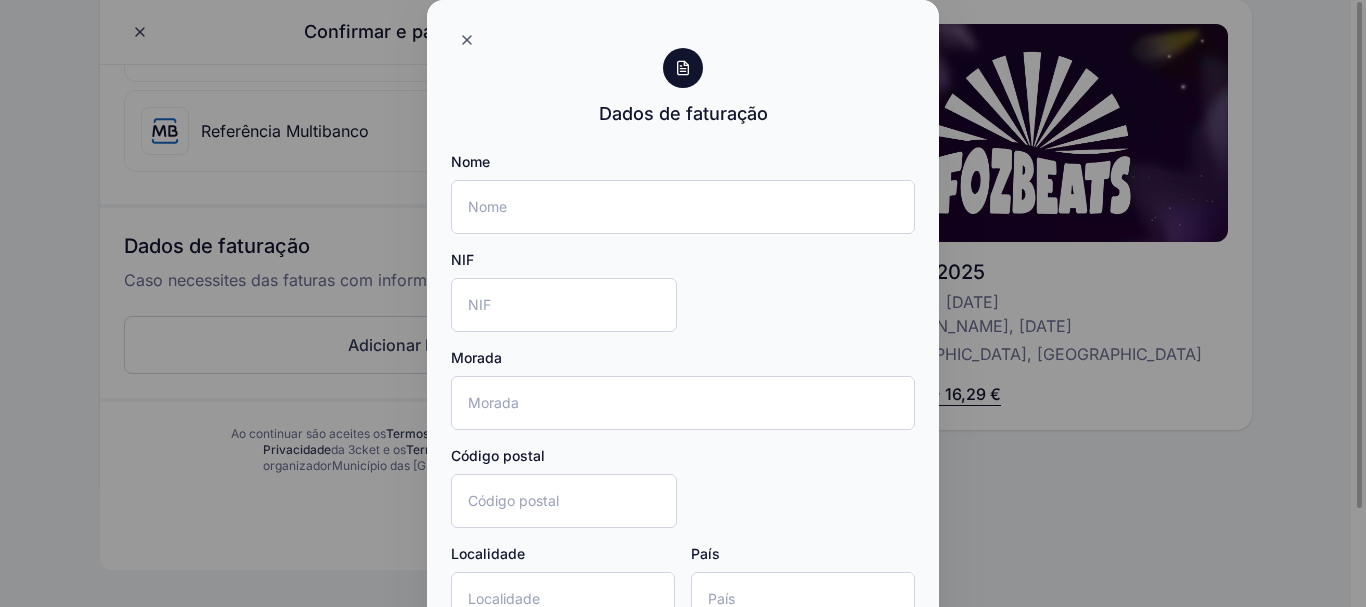 click at bounding box center [683, 303] 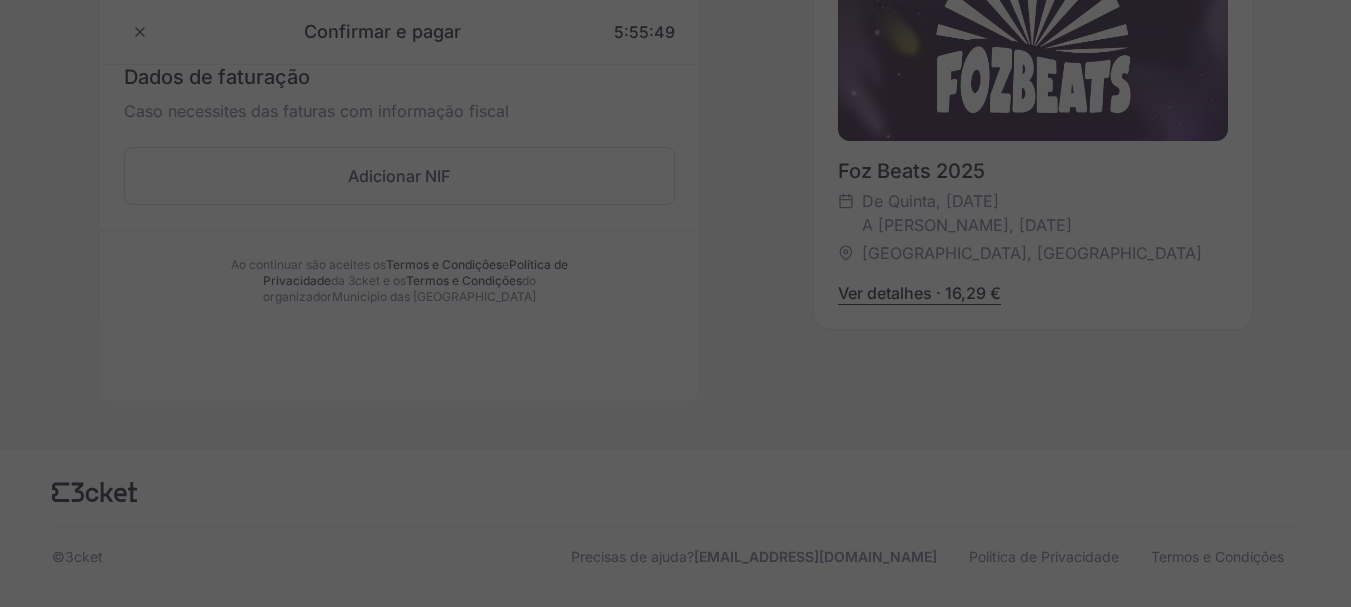 scroll, scrollTop: 572, scrollLeft: 0, axis: vertical 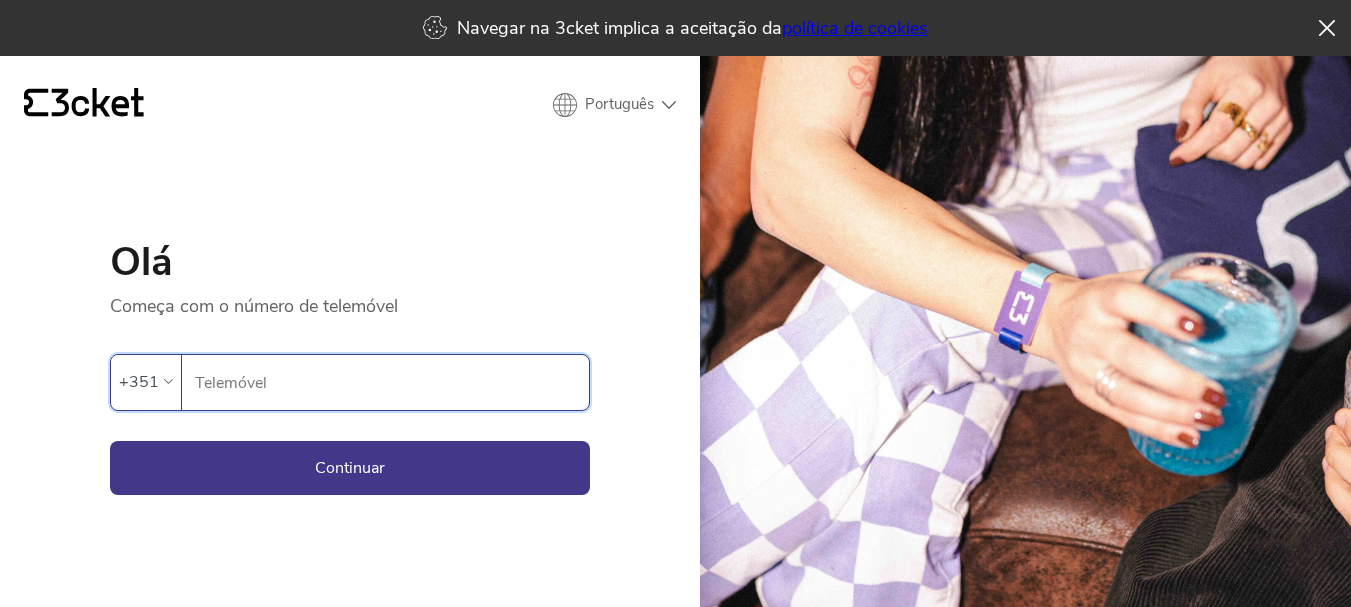 click on "Telemóvel" at bounding box center [391, 382] 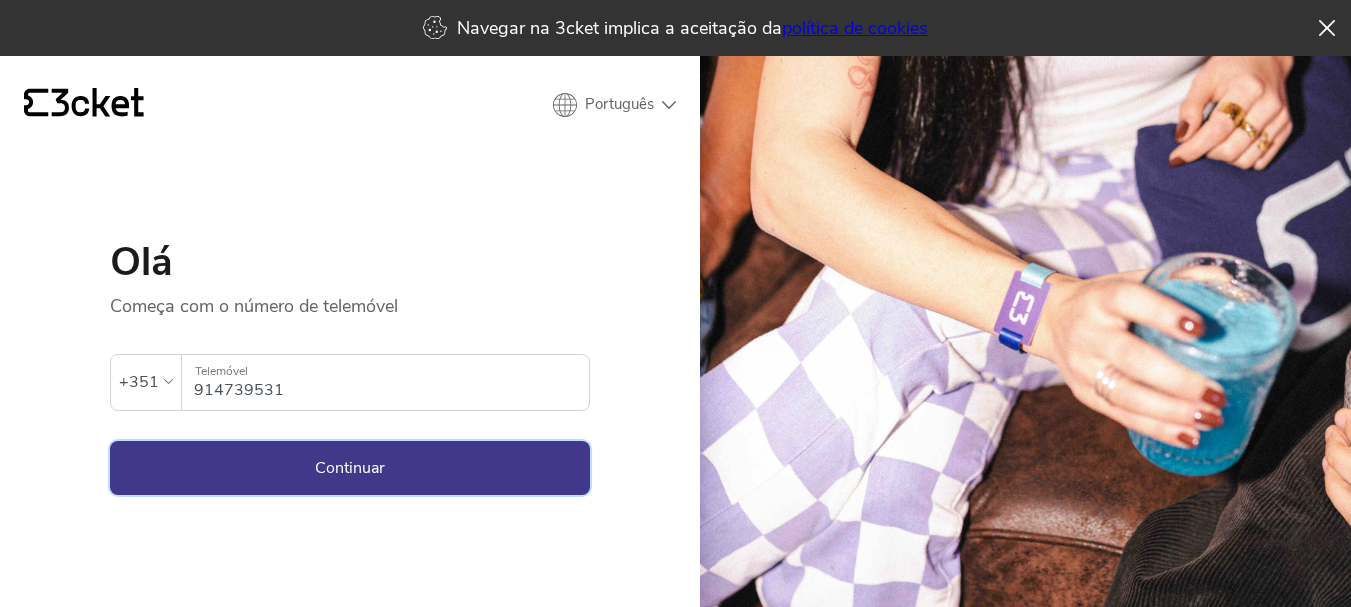 click on "Continuar" at bounding box center [350, 468] 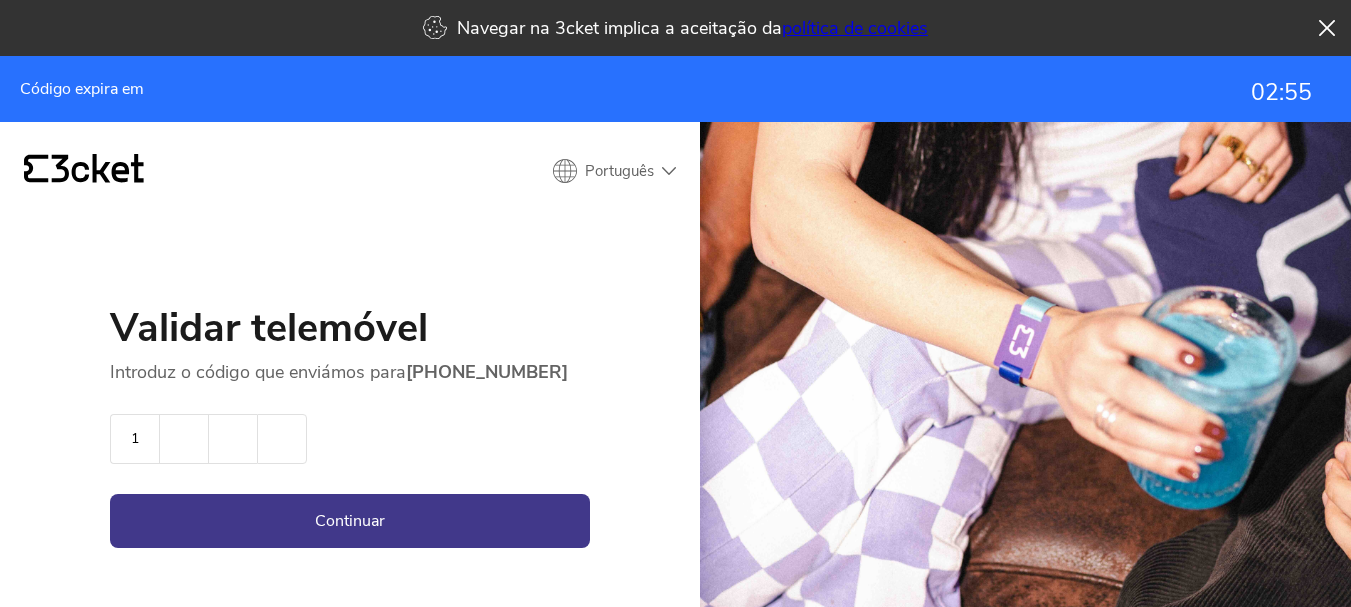 type on "1" 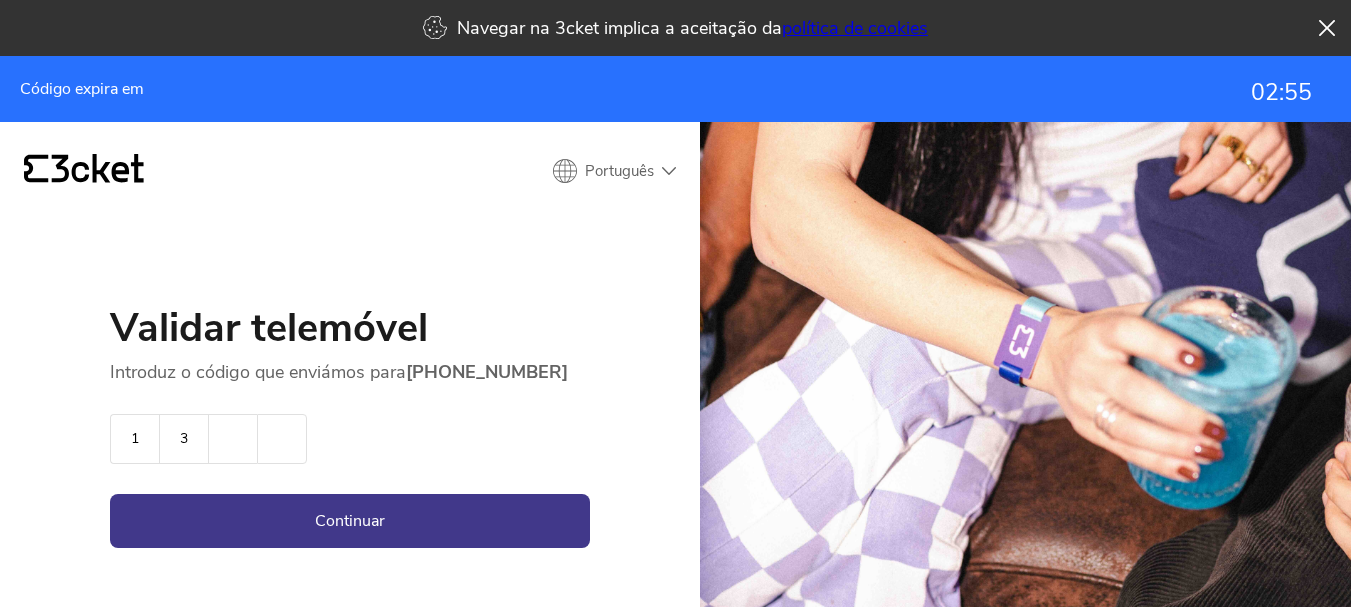 type on "3" 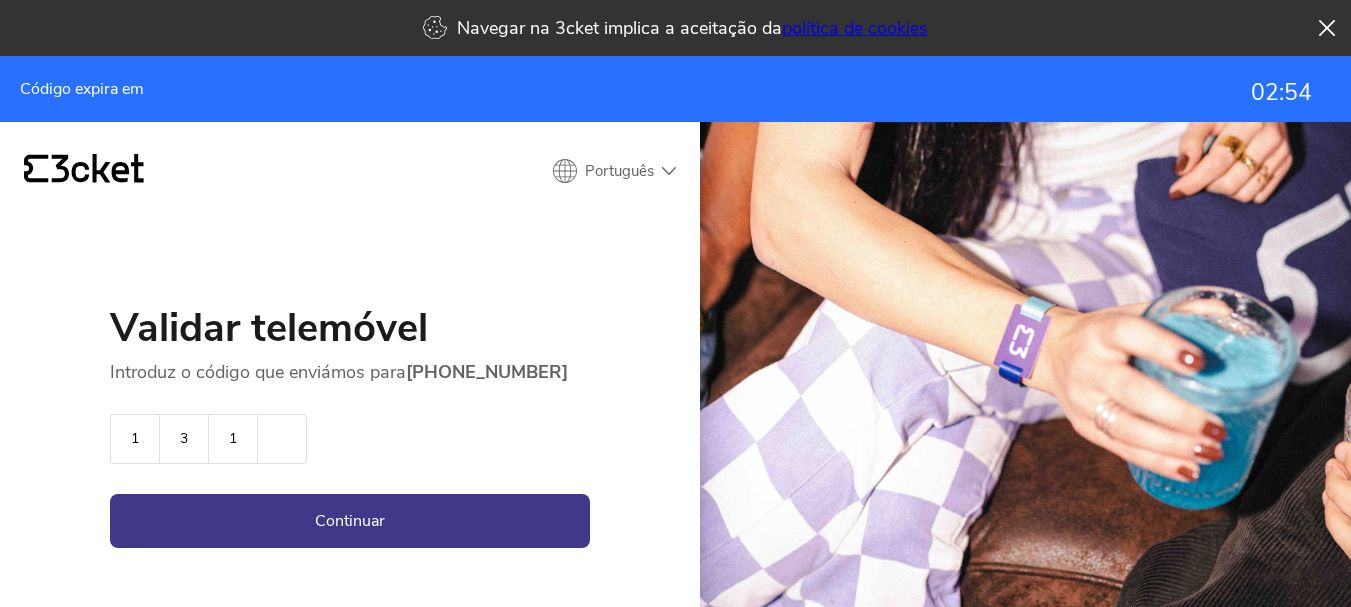 type on "1" 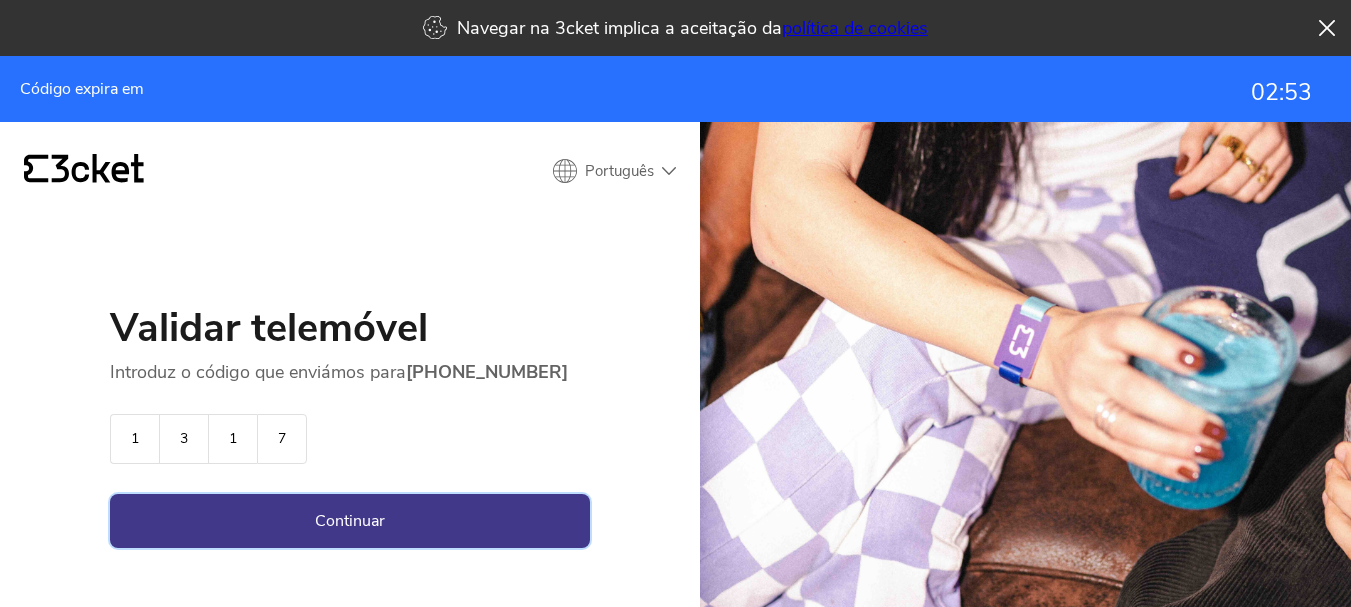 type on "7" 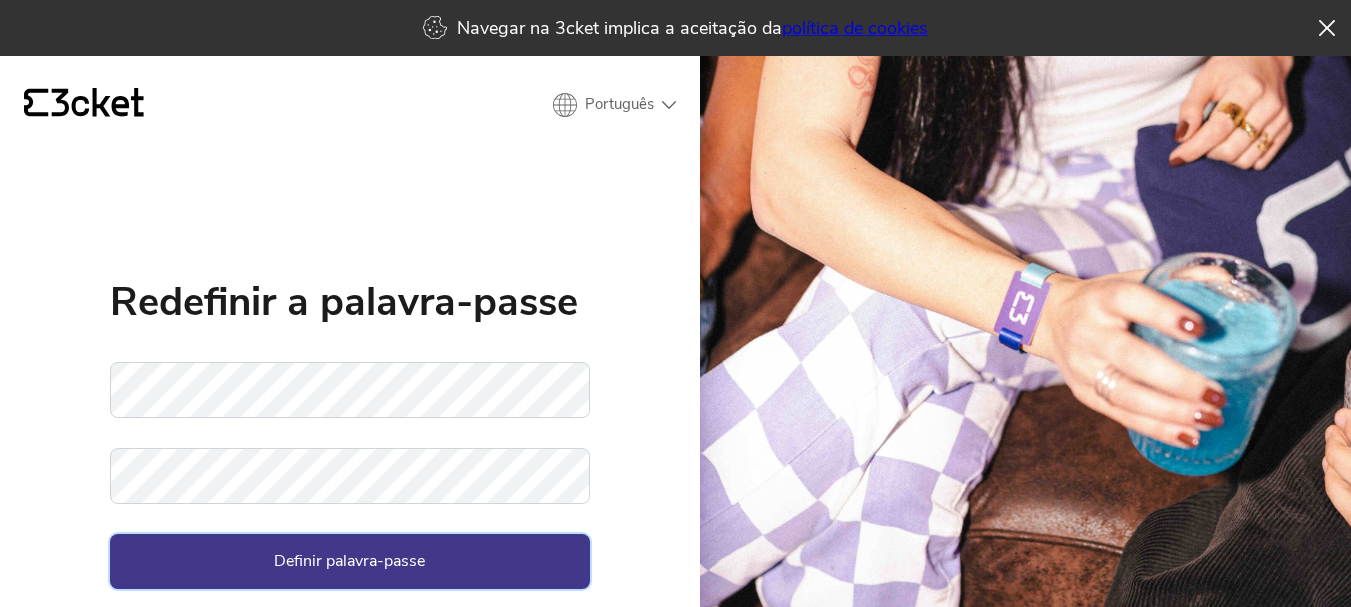 click on "Definir palavra-passe" at bounding box center (350, 561) 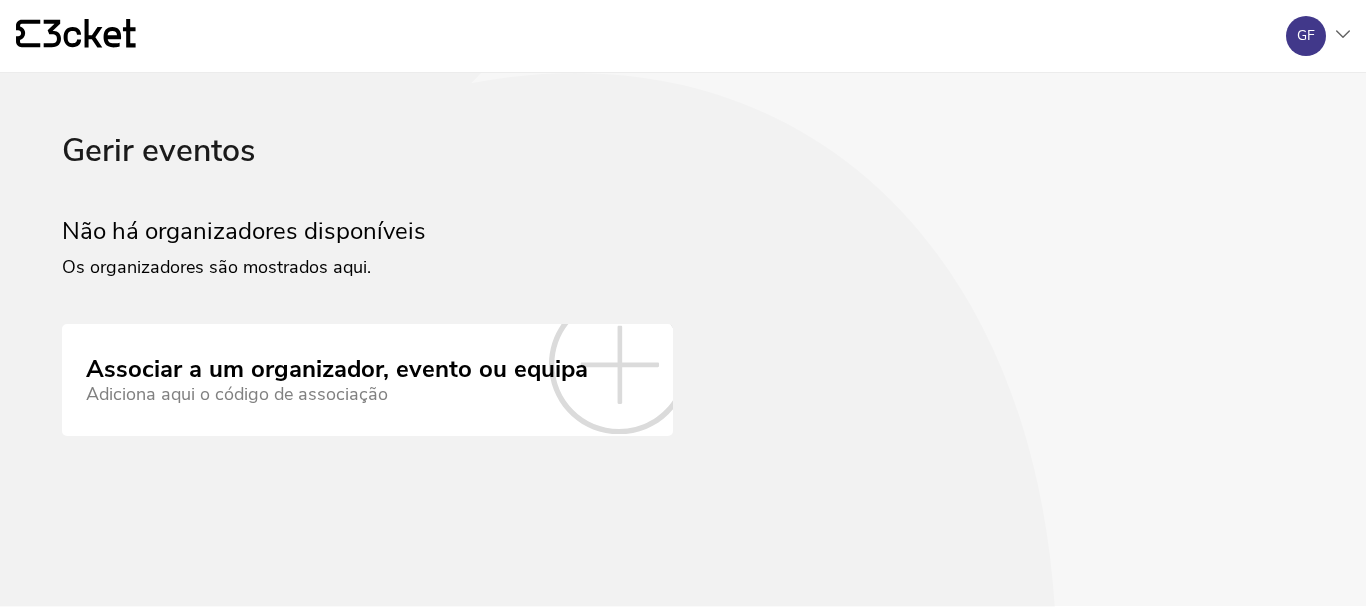 scroll, scrollTop: 0, scrollLeft: 0, axis: both 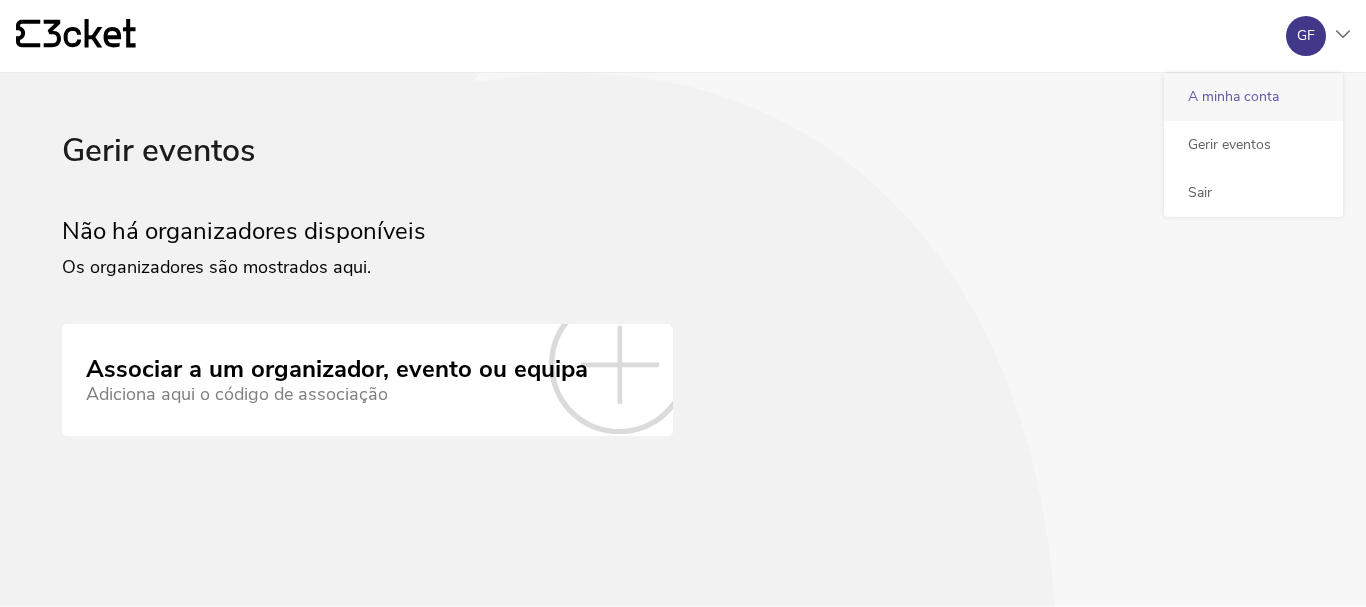 click on "A minha conta" at bounding box center [1253, 97] 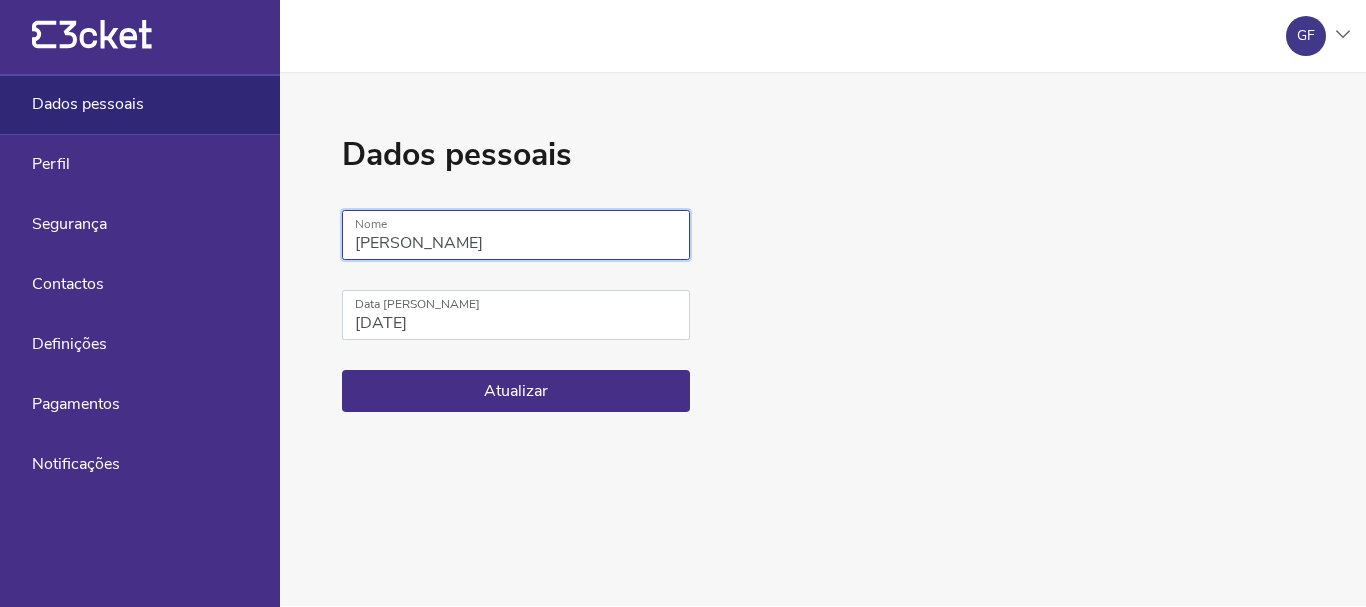 click on "Gonçalo Fernandes" at bounding box center [516, 235] 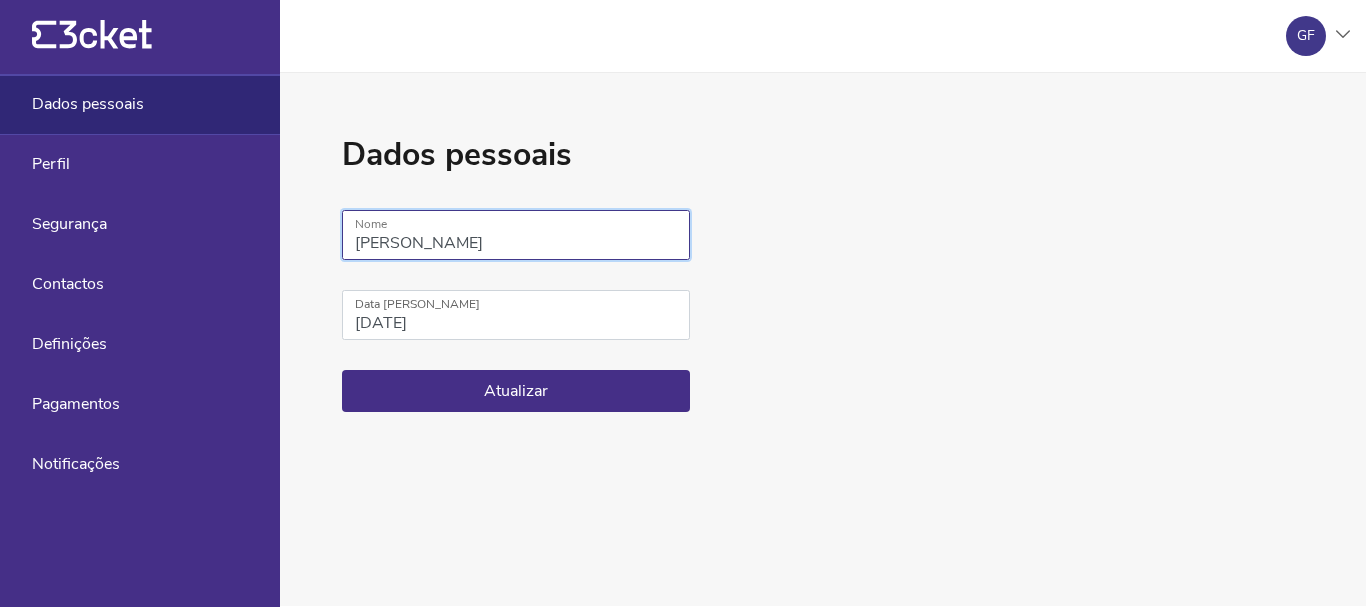 type on "Márcia Gonçalves" 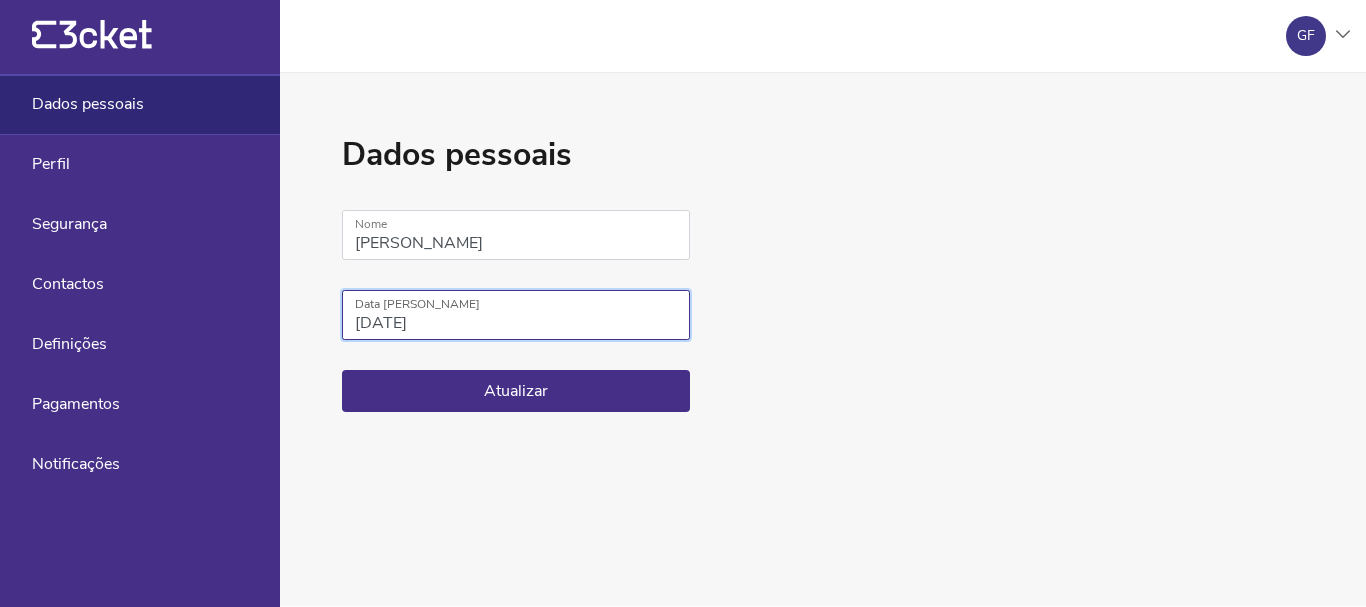 click on "25/01/2001" at bounding box center [516, 315] 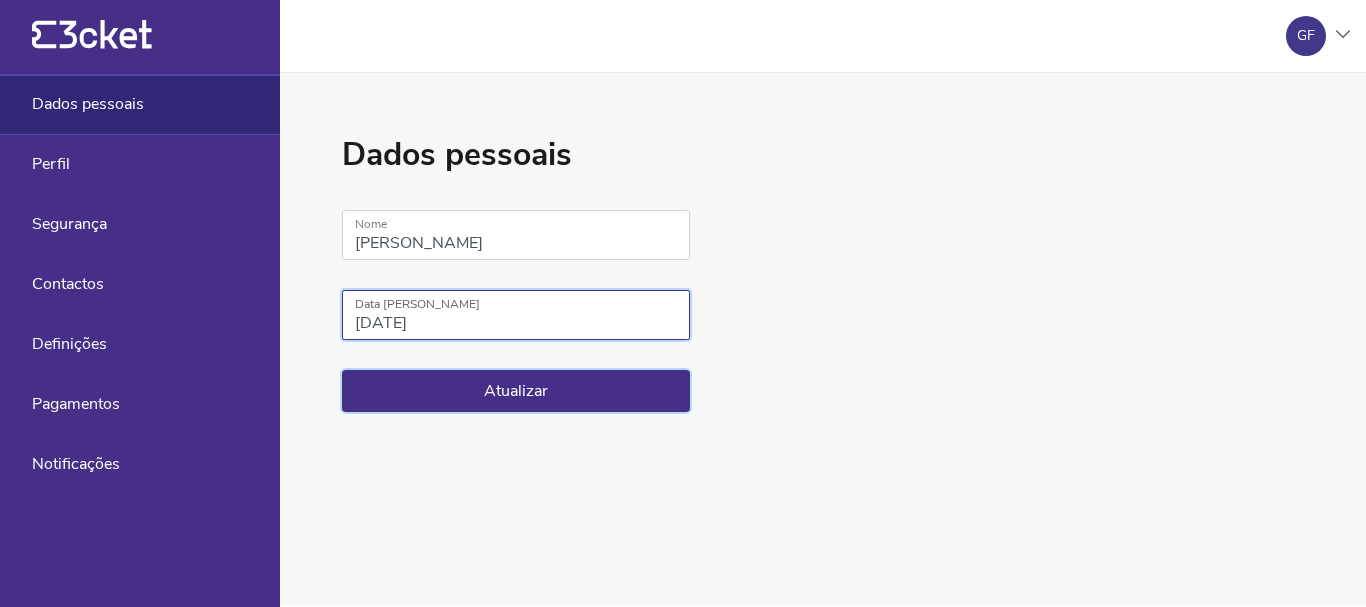 type on "14/10/1995" 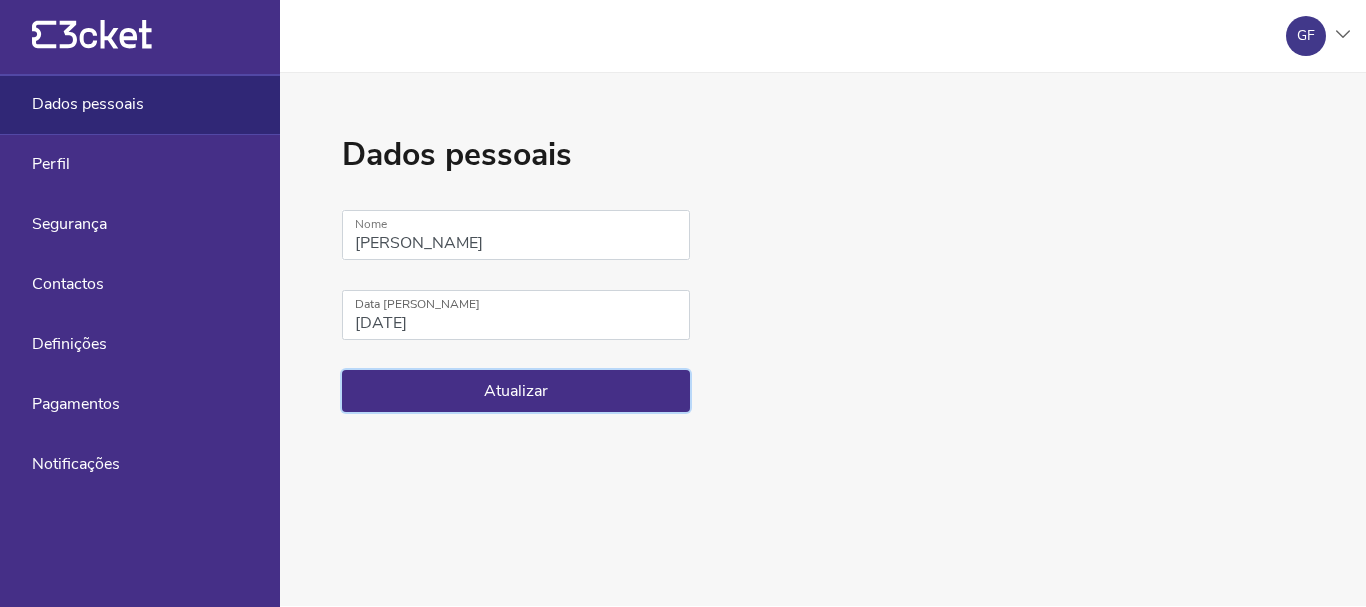 click on "Atualizar" at bounding box center (516, 391) 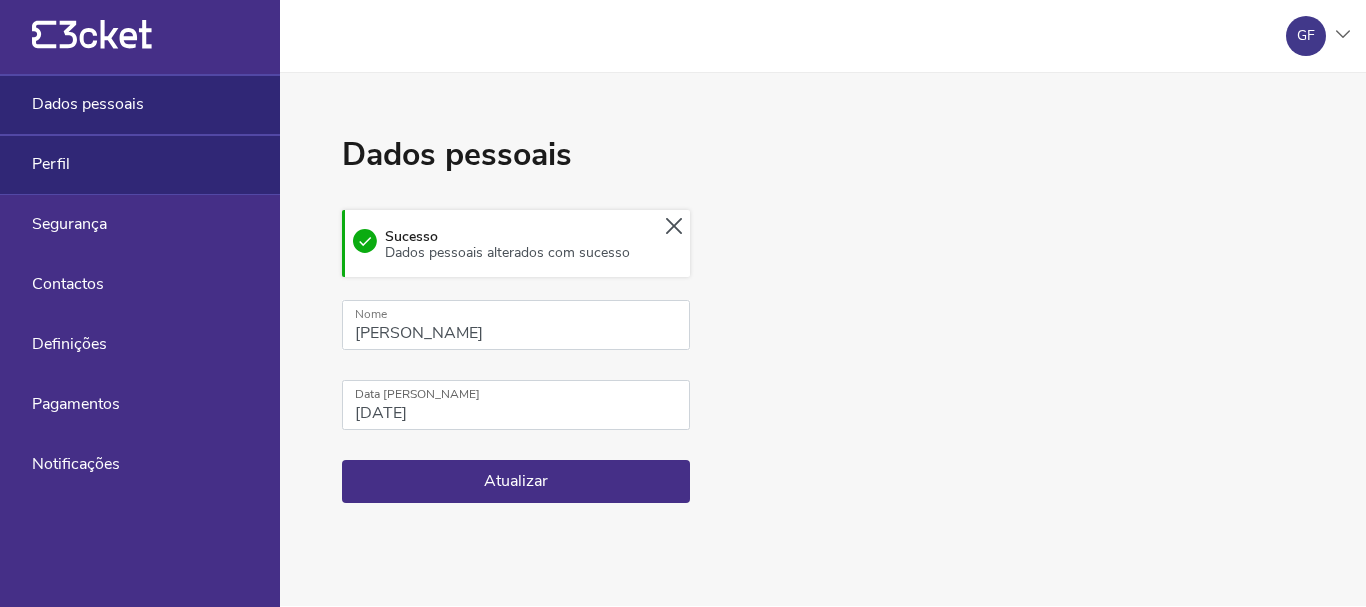 click on "Perfil" at bounding box center [140, 165] 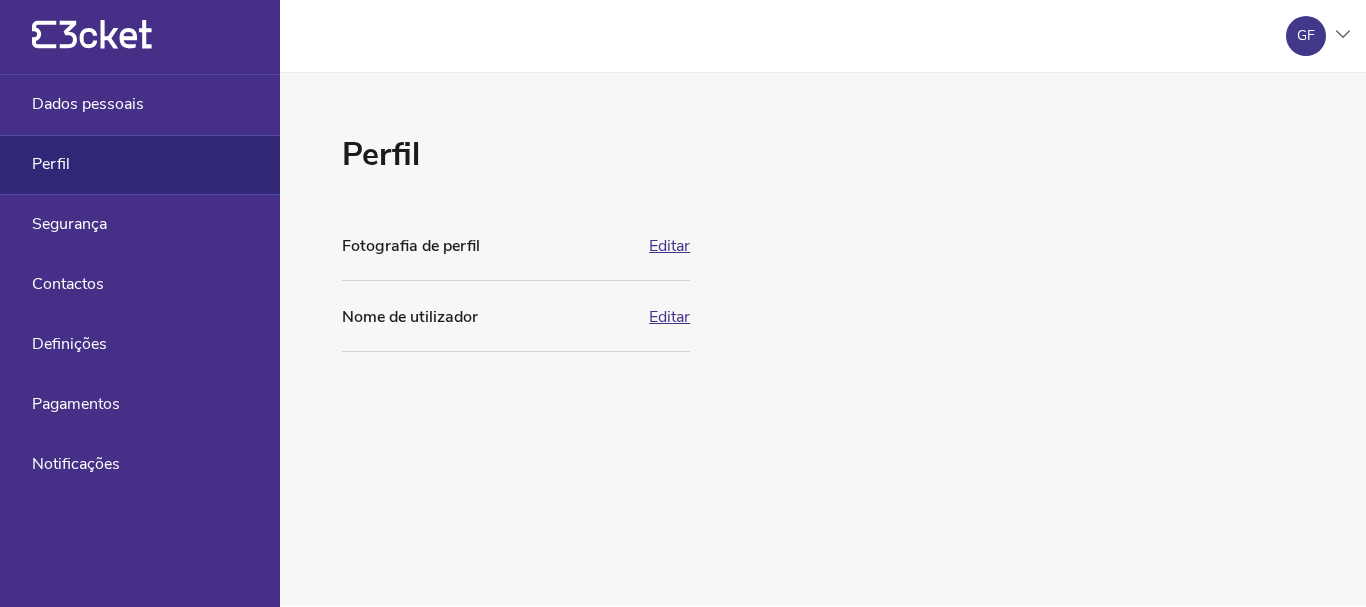 click on "Editar" at bounding box center (669, 317) 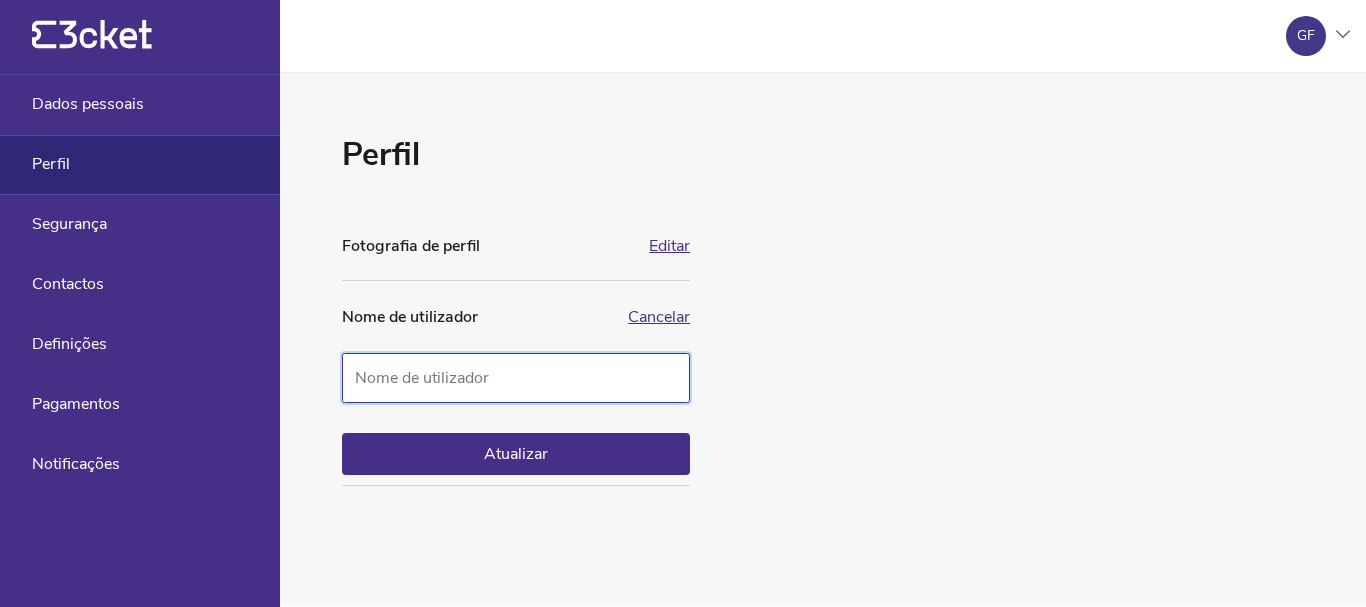 click on "Nome de utilizador" at bounding box center [516, 378] 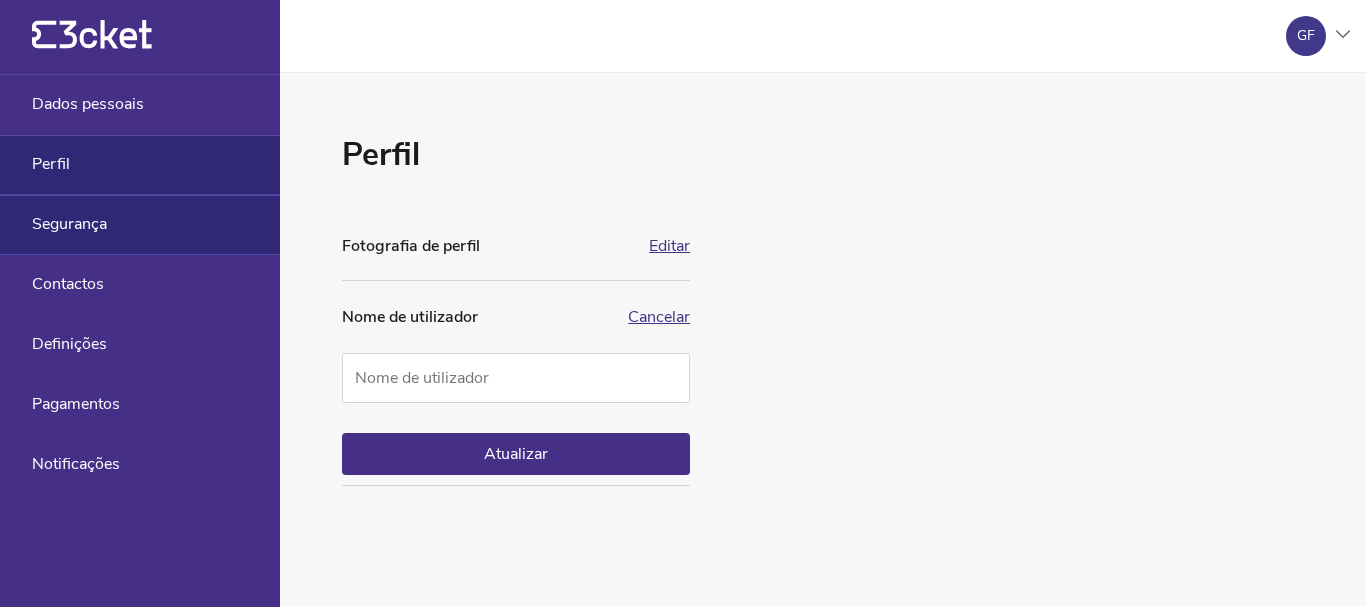 click on "Segurança" at bounding box center [140, 225] 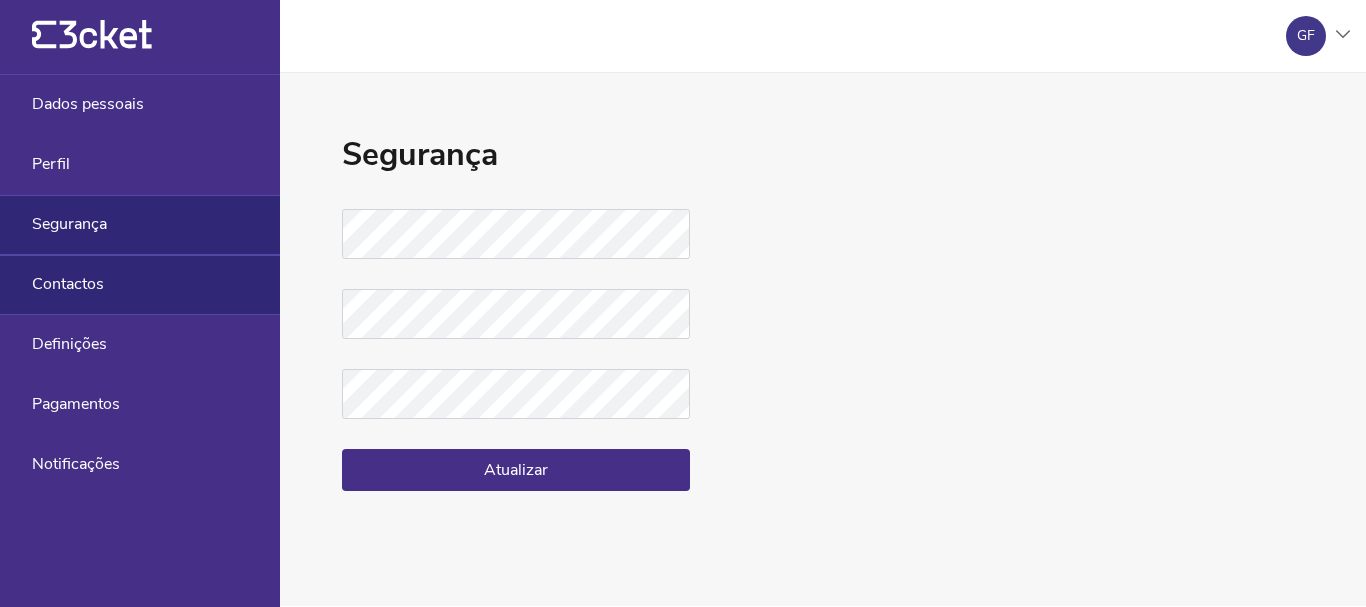 click on "Contactos" at bounding box center (140, 285) 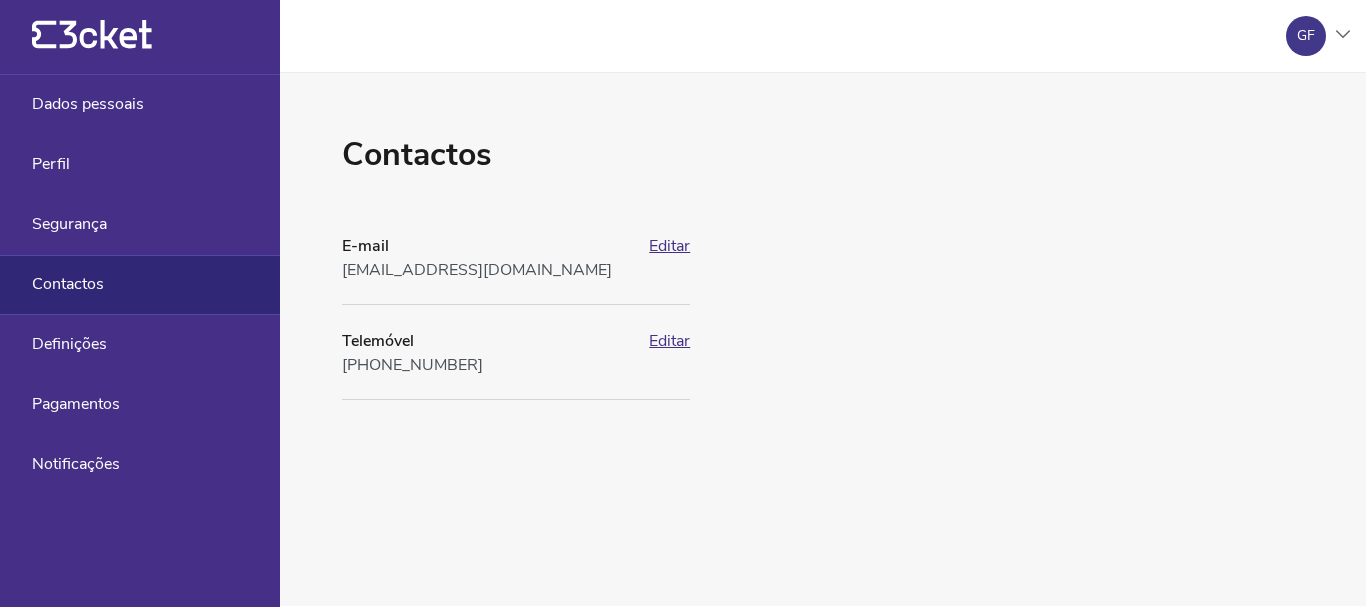 click on "Editar" at bounding box center [669, 246] 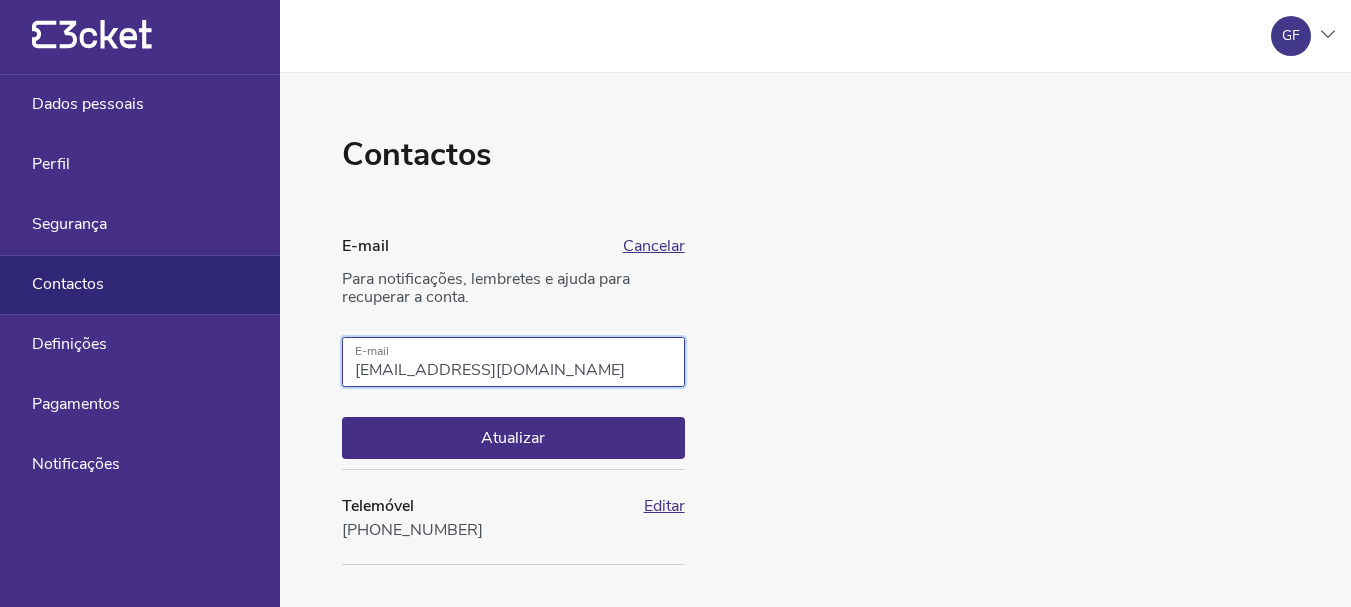 click on "goncalofernandes11@hotmail.com" at bounding box center (513, 362) 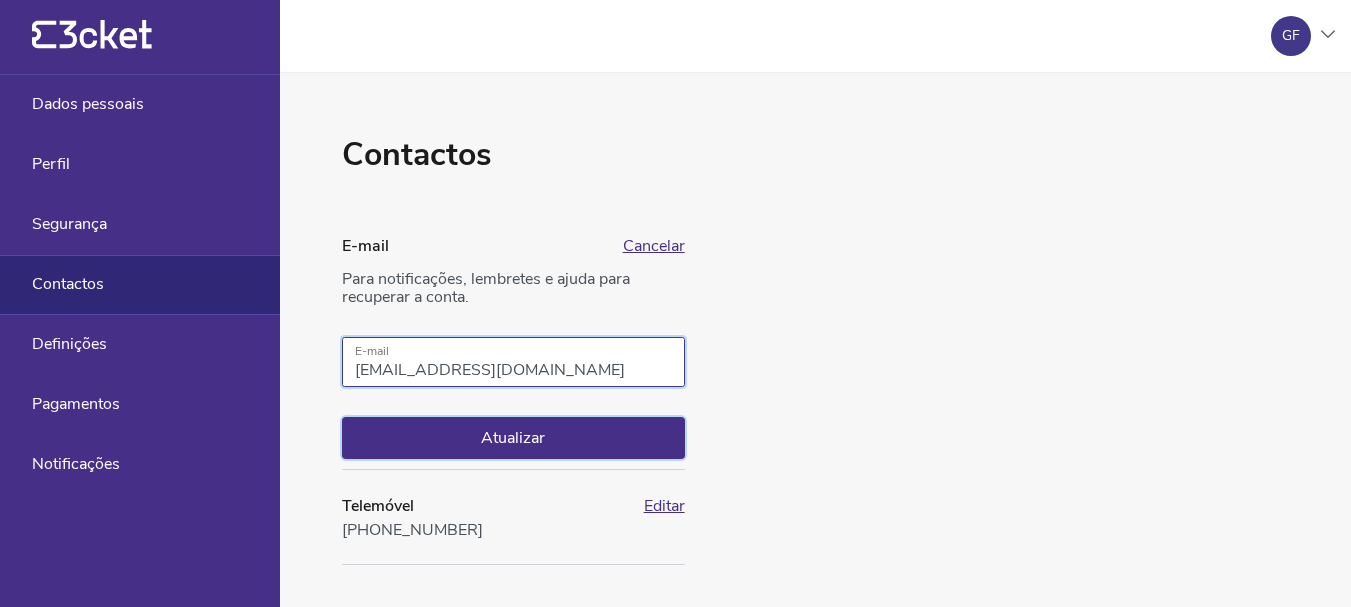 type on "[EMAIL_ADDRESS][DOMAIN_NAME]" 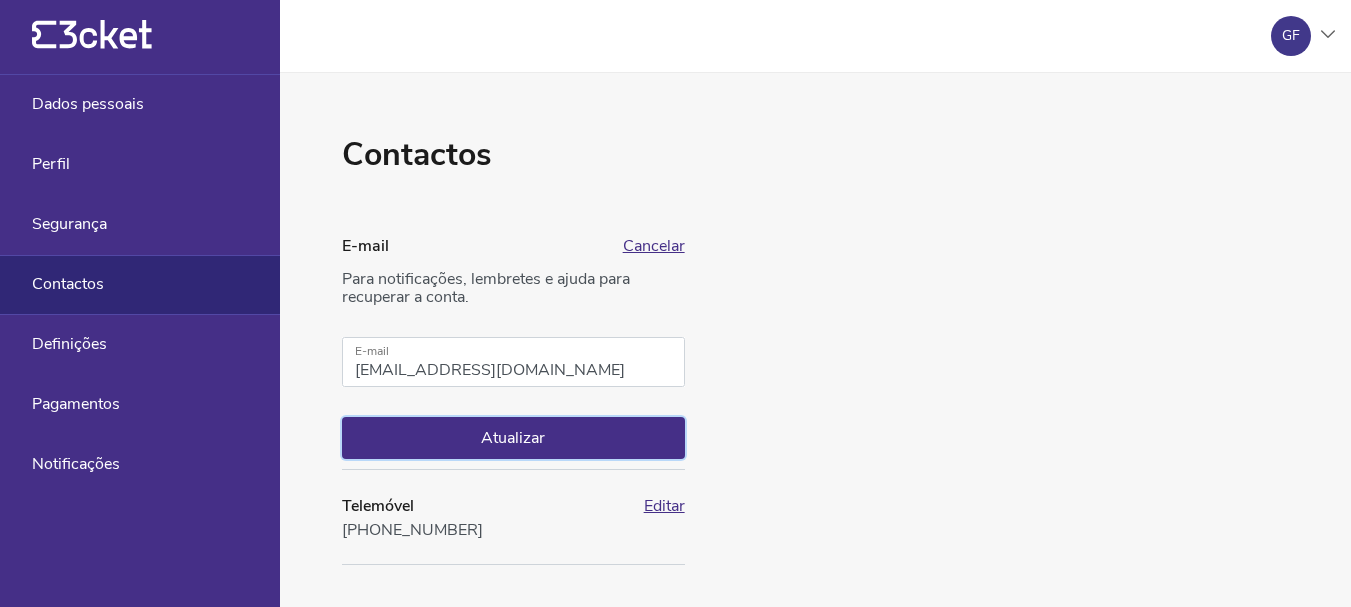 click on "Atualizar" at bounding box center [513, 438] 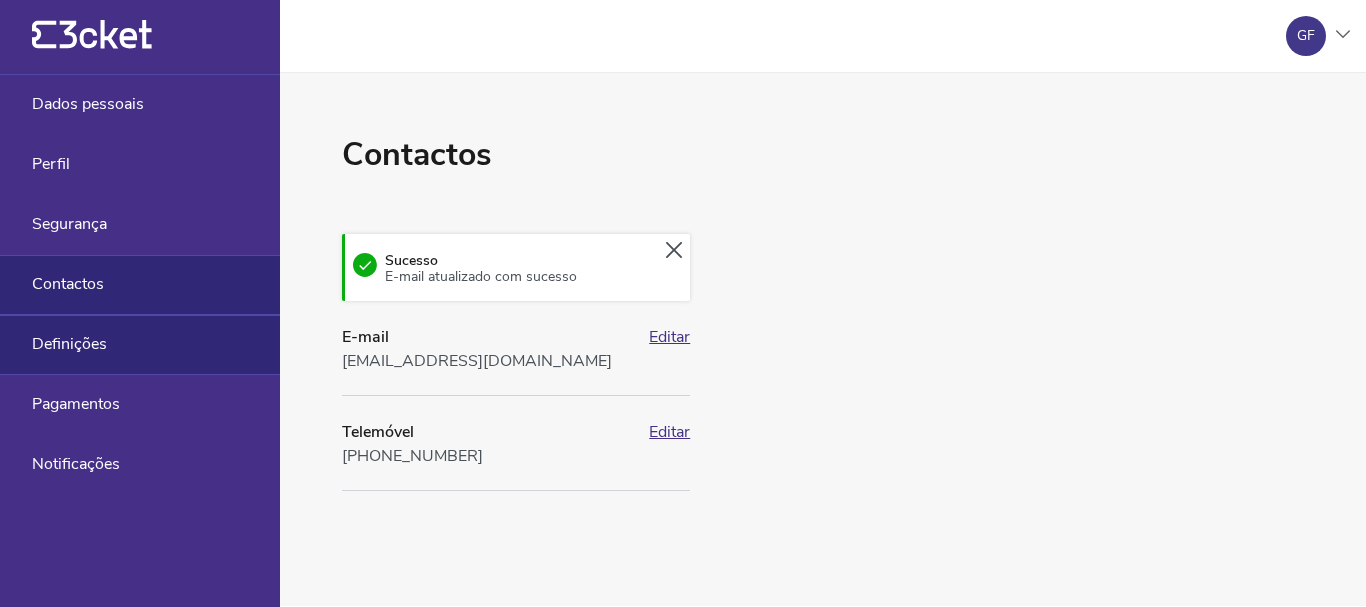 click on "Definições" at bounding box center [140, 345] 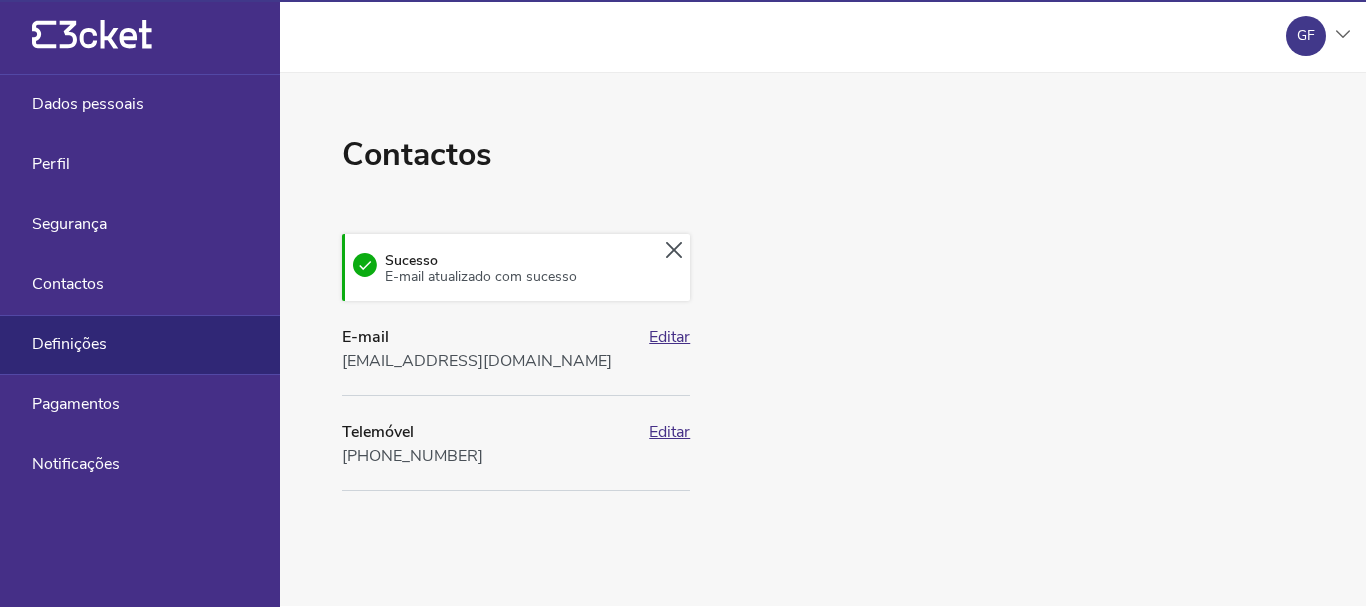 select on "pt_PT" 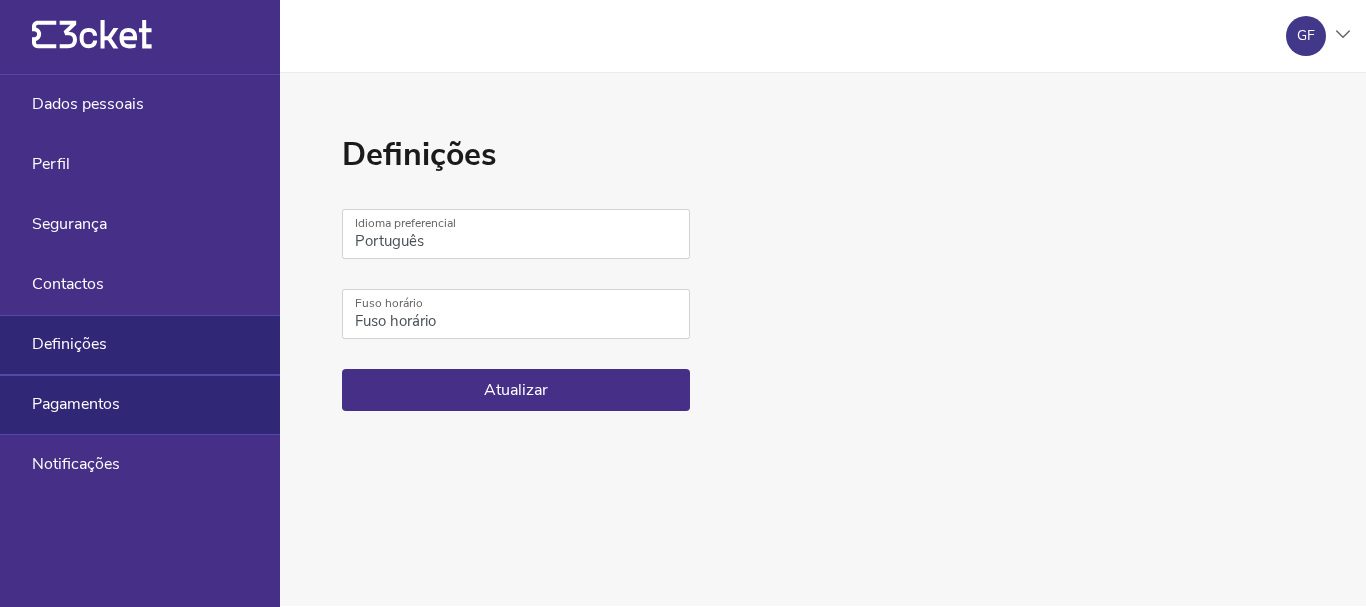 click on "Pagamentos" at bounding box center [140, 405] 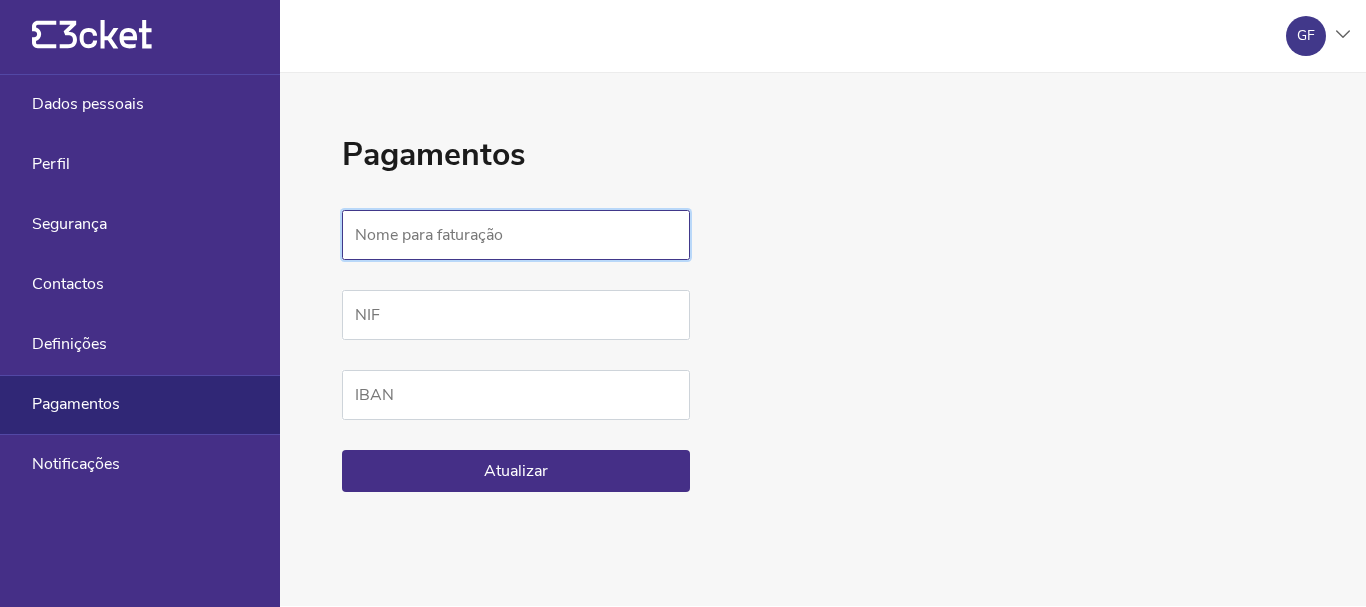 click on "Nome para faturação" at bounding box center [516, 235] 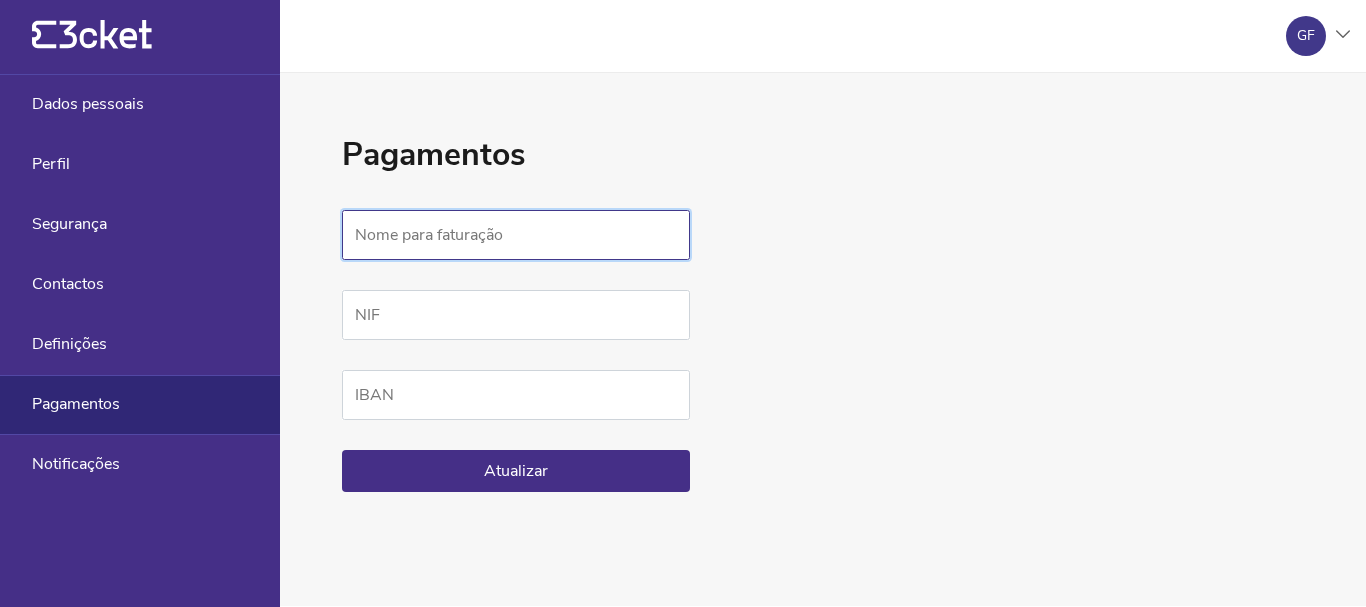 click on "Nome para faturação" at bounding box center (516, 235) 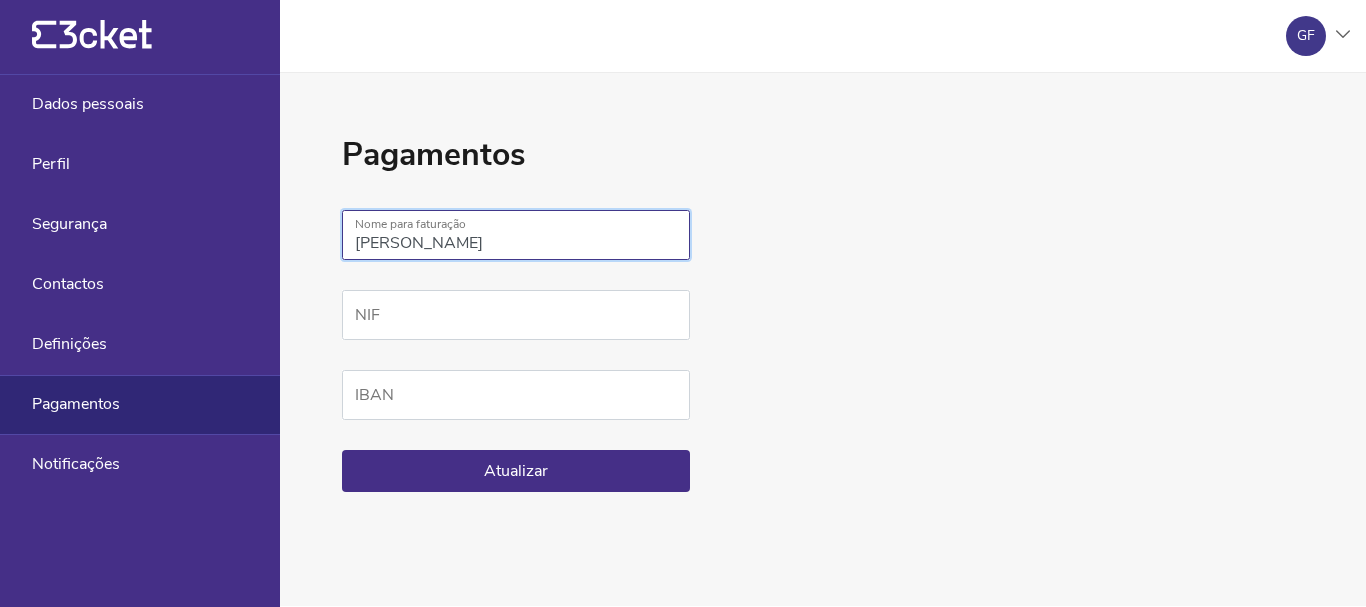 type on "Márcia Gonçalves" 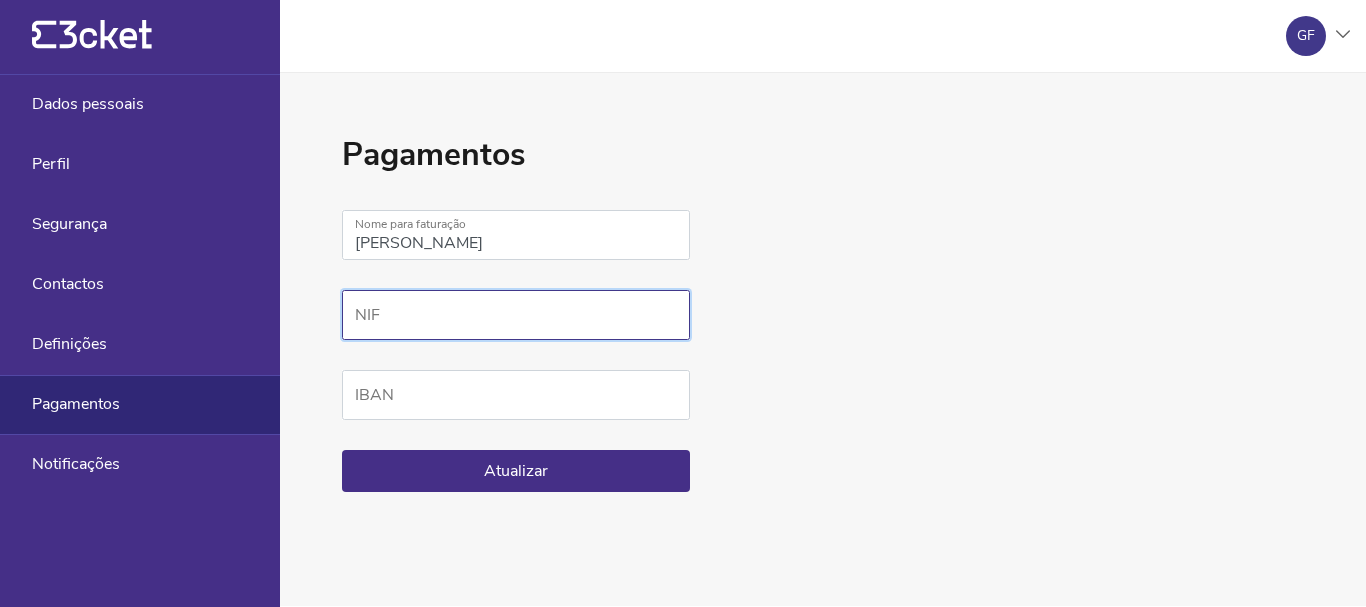 click on "NIF" at bounding box center (516, 315) 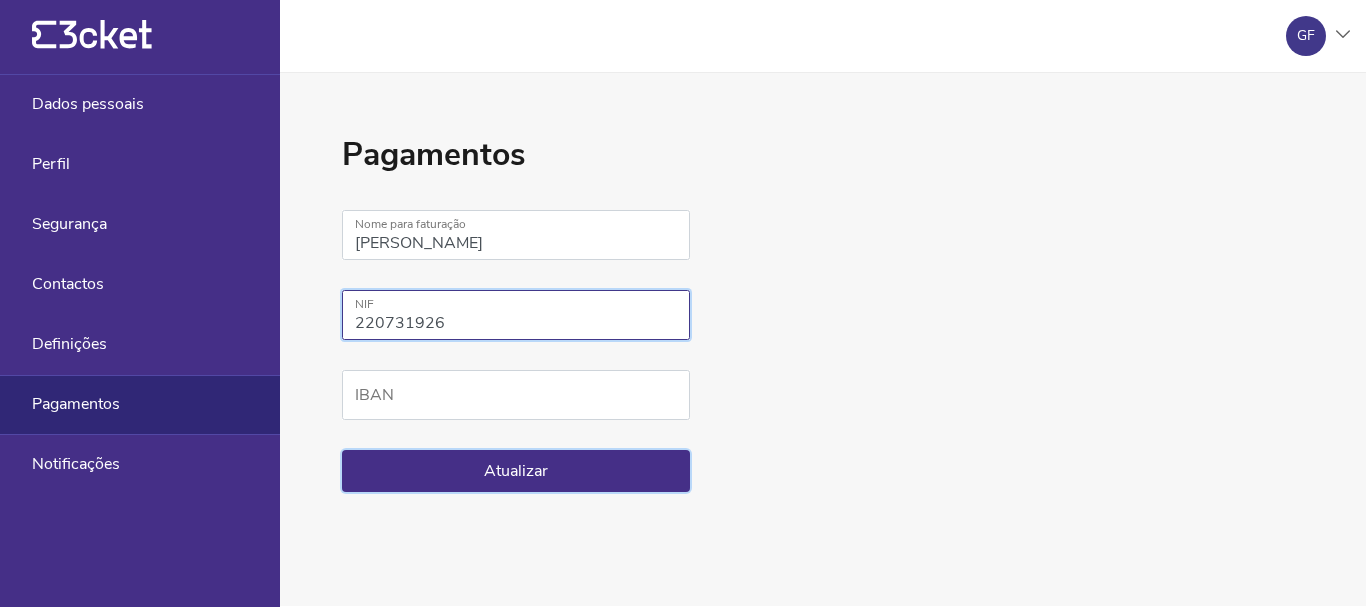 type on "220731926" 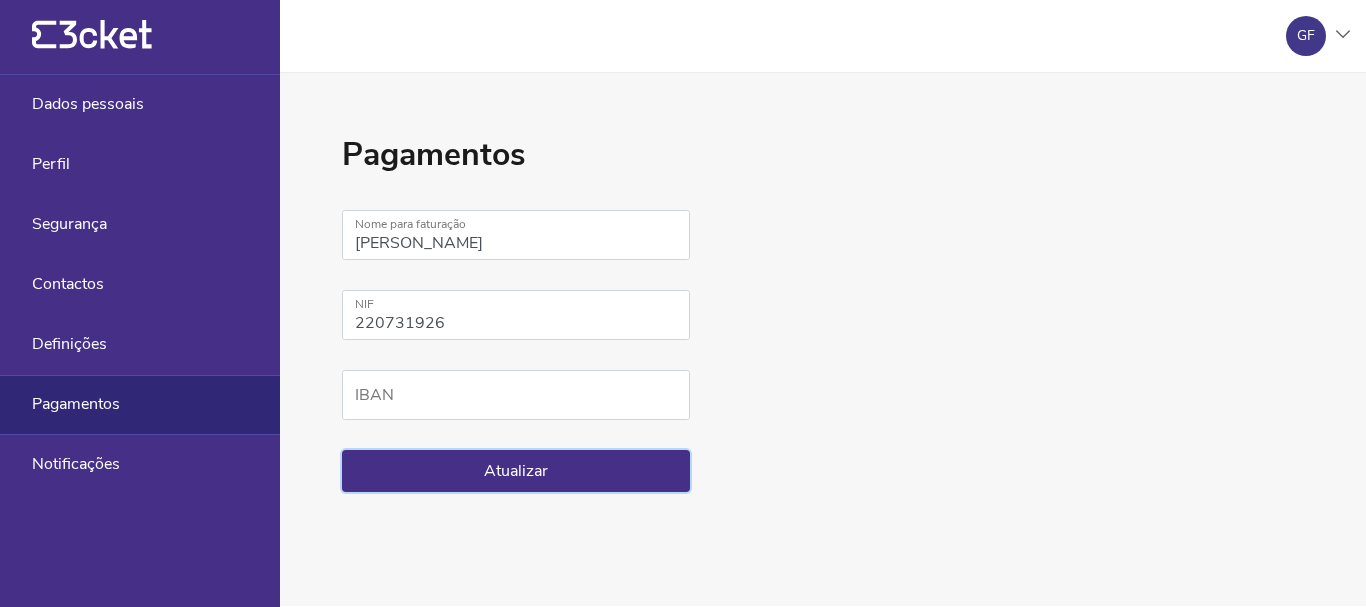 click on "Atualizar" at bounding box center [516, 471] 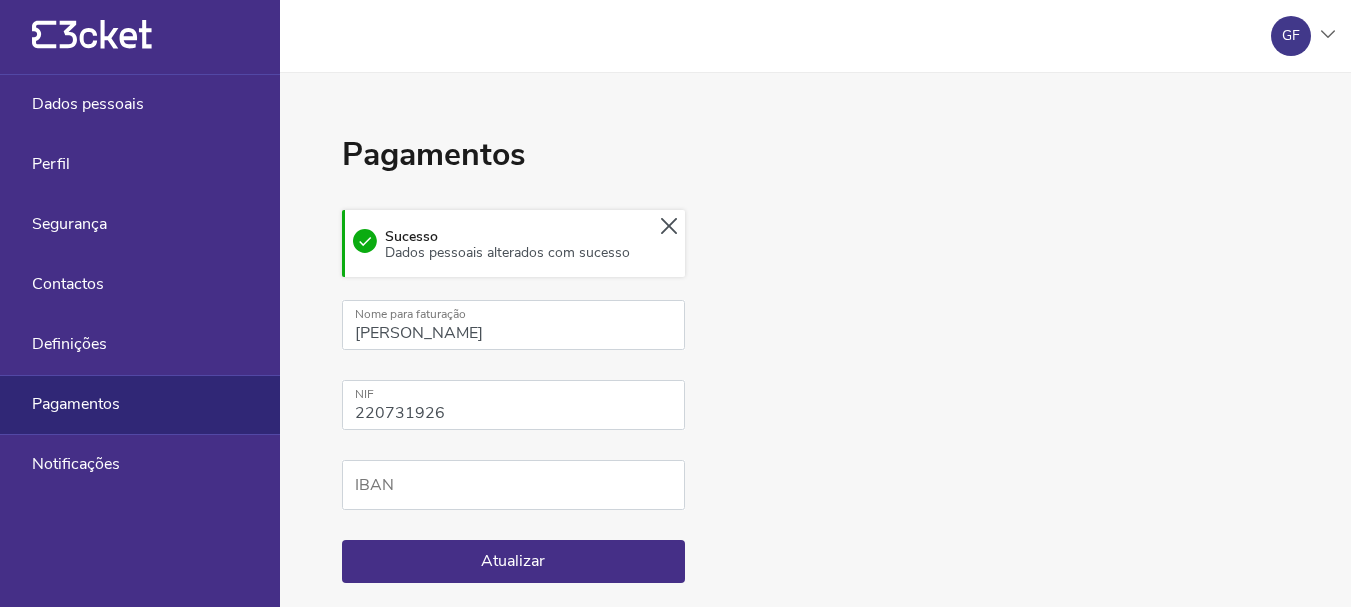 click on "GF" at bounding box center [1291, 36] 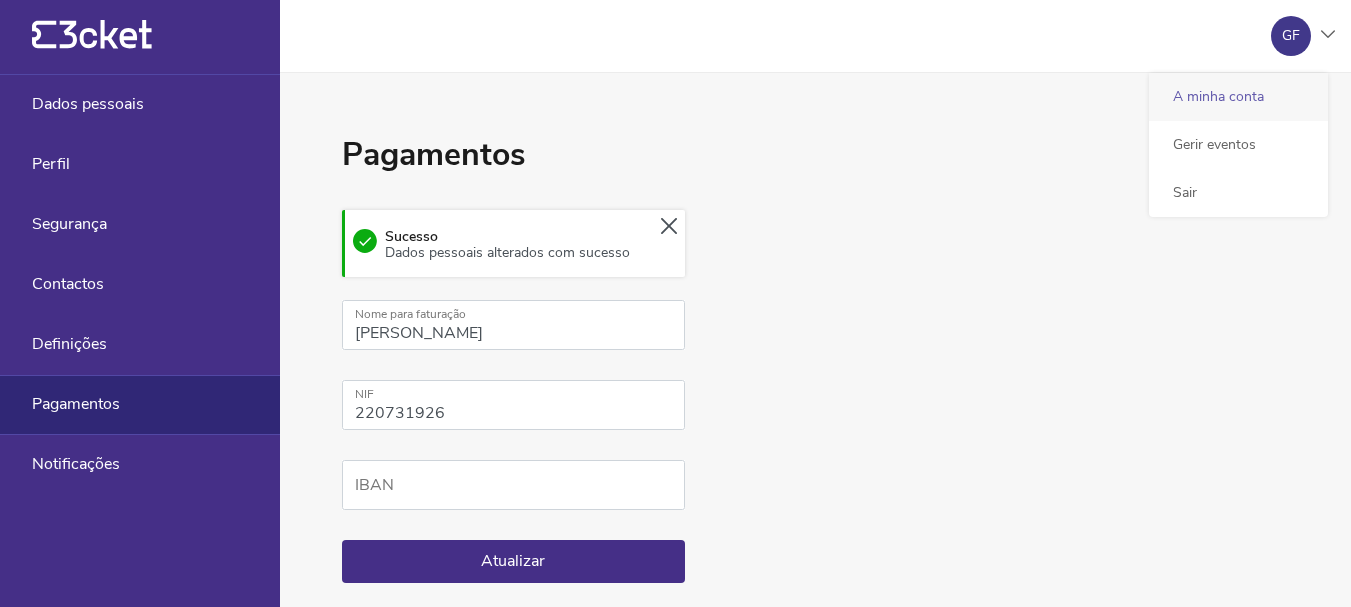 click on "A minha conta" at bounding box center [1238, 97] 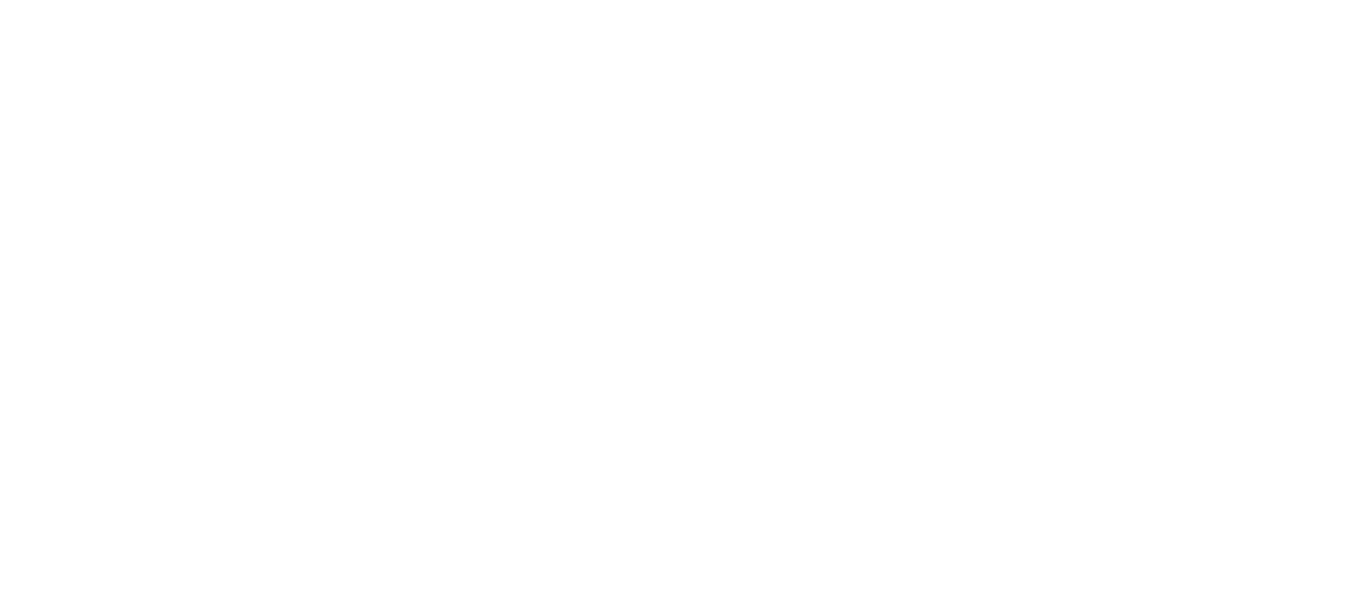 scroll, scrollTop: 0, scrollLeft: 0, axis: both 